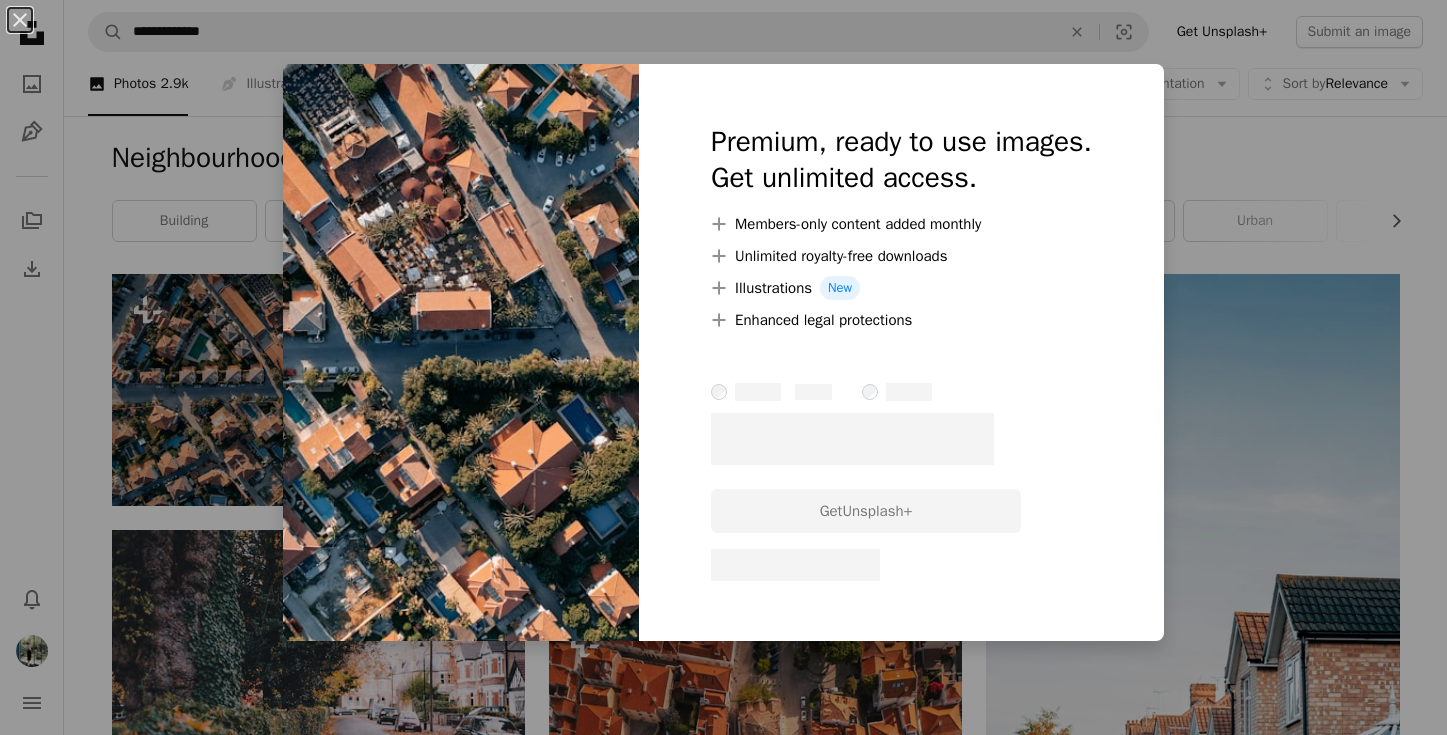scroll, scrollTop: 210, scrollLeft: 0, axis: vertical 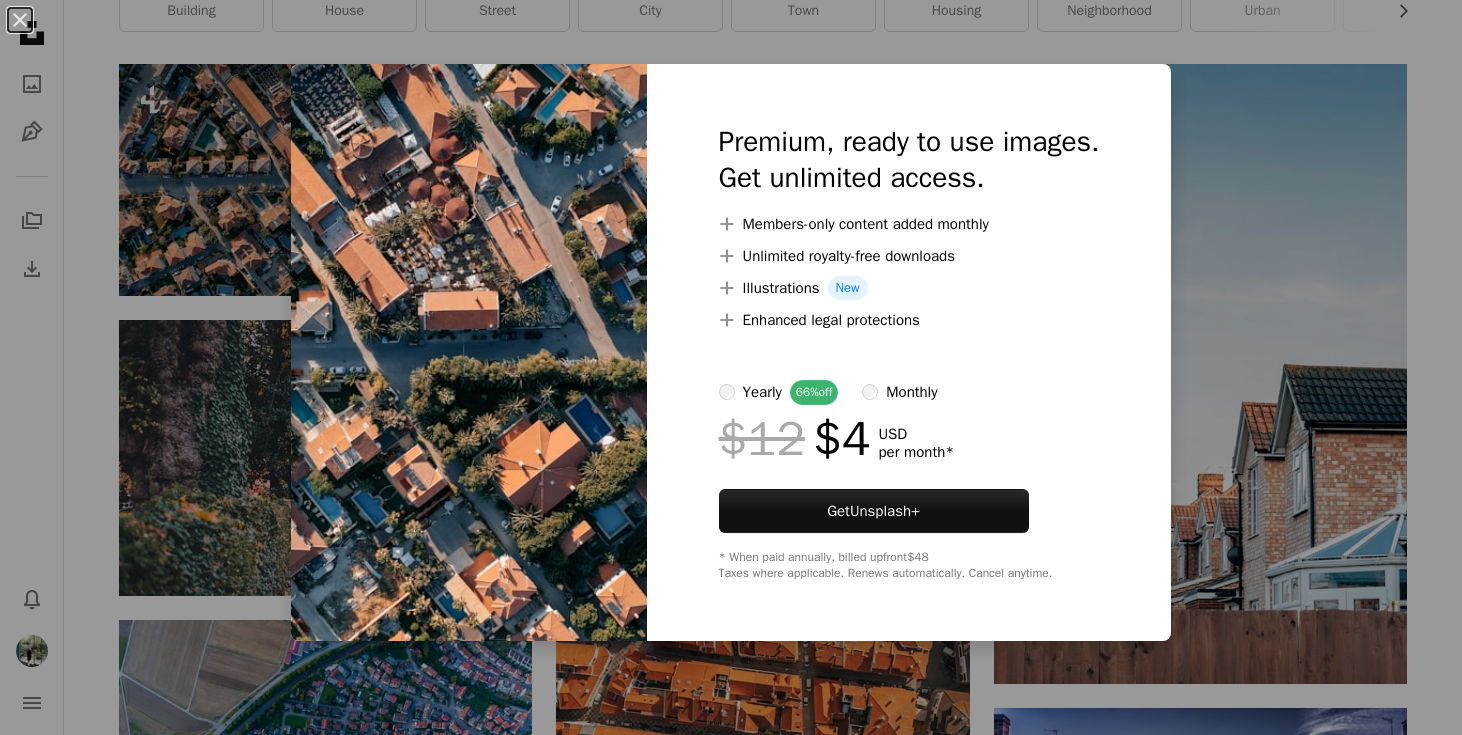 click on "An X shape Premium, ready to use images. Get unlimited access. A plus sign Members-only content added monthly A plus sign Unlimited royalty-free downloads A plus sign Illustrations  New A plus sign Enhanced legal protections yearly 66%  off monthly $12   $4 USD per month * Get  Unsplash+ * When paid annually, billed upfront  $48 Taxes where applicable. Renews automatically. Cancel anytime." at bounding box center (731, 367) 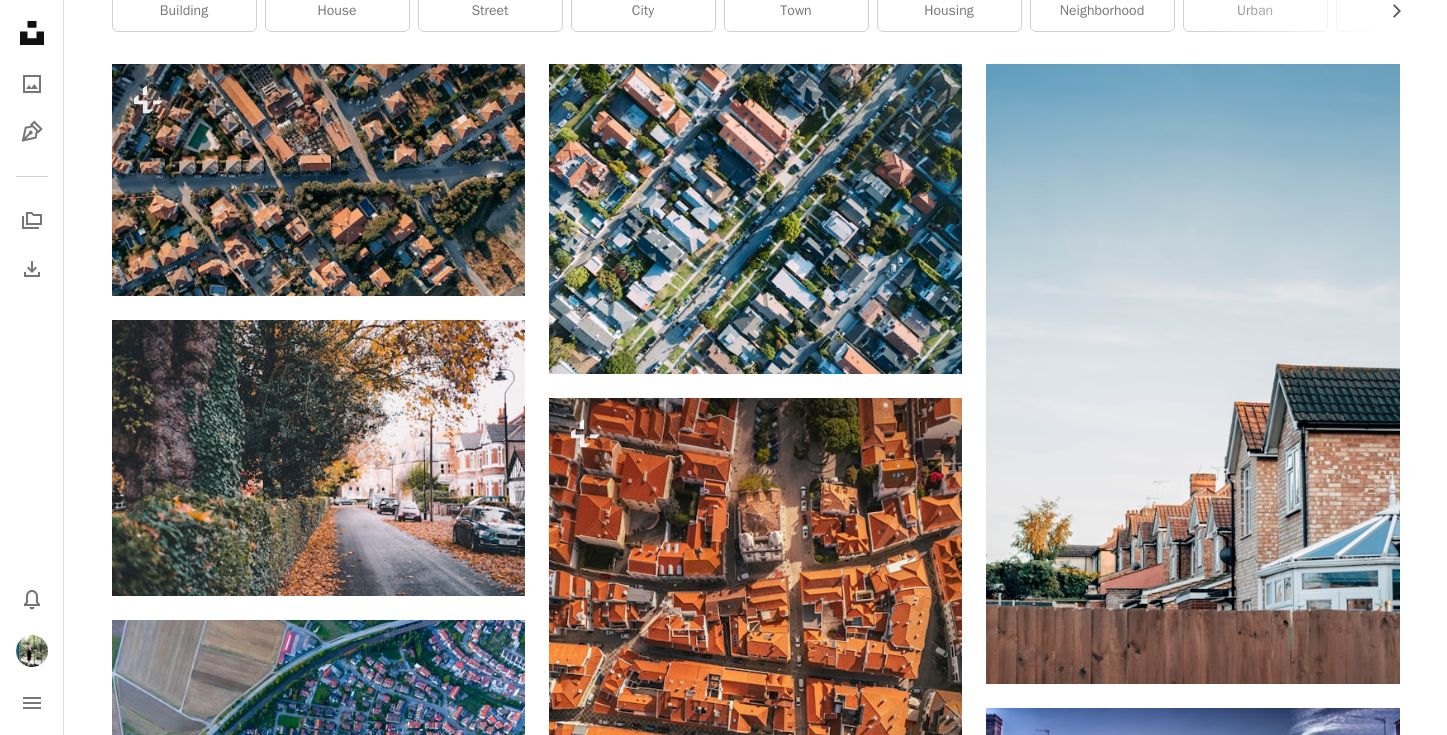 scroll, scrollTop: 0, scrollLeft: 0, axis: both 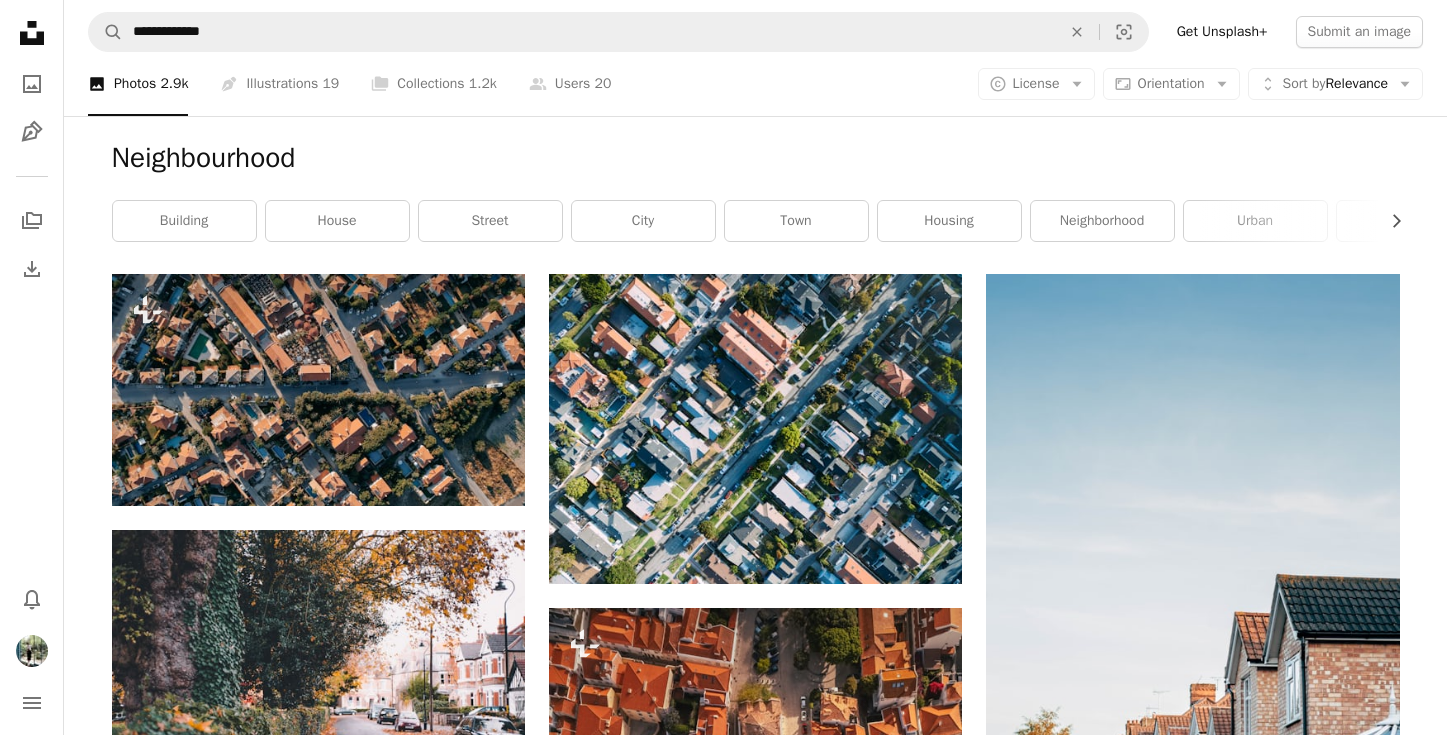 click on "Get Unsplash+" at bounding box center [1222, 32] 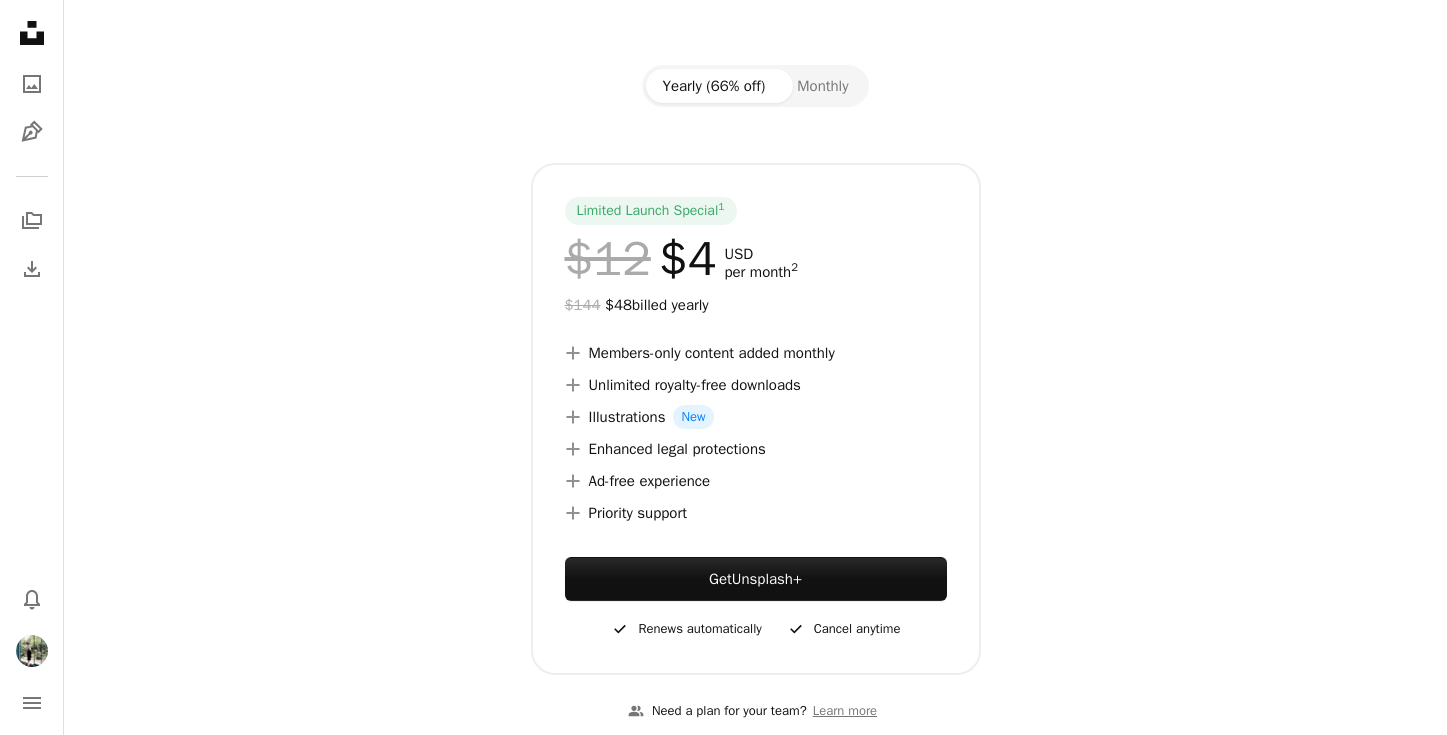 scroll, scrollTop: 0, scrollLeft: 0, axis: both 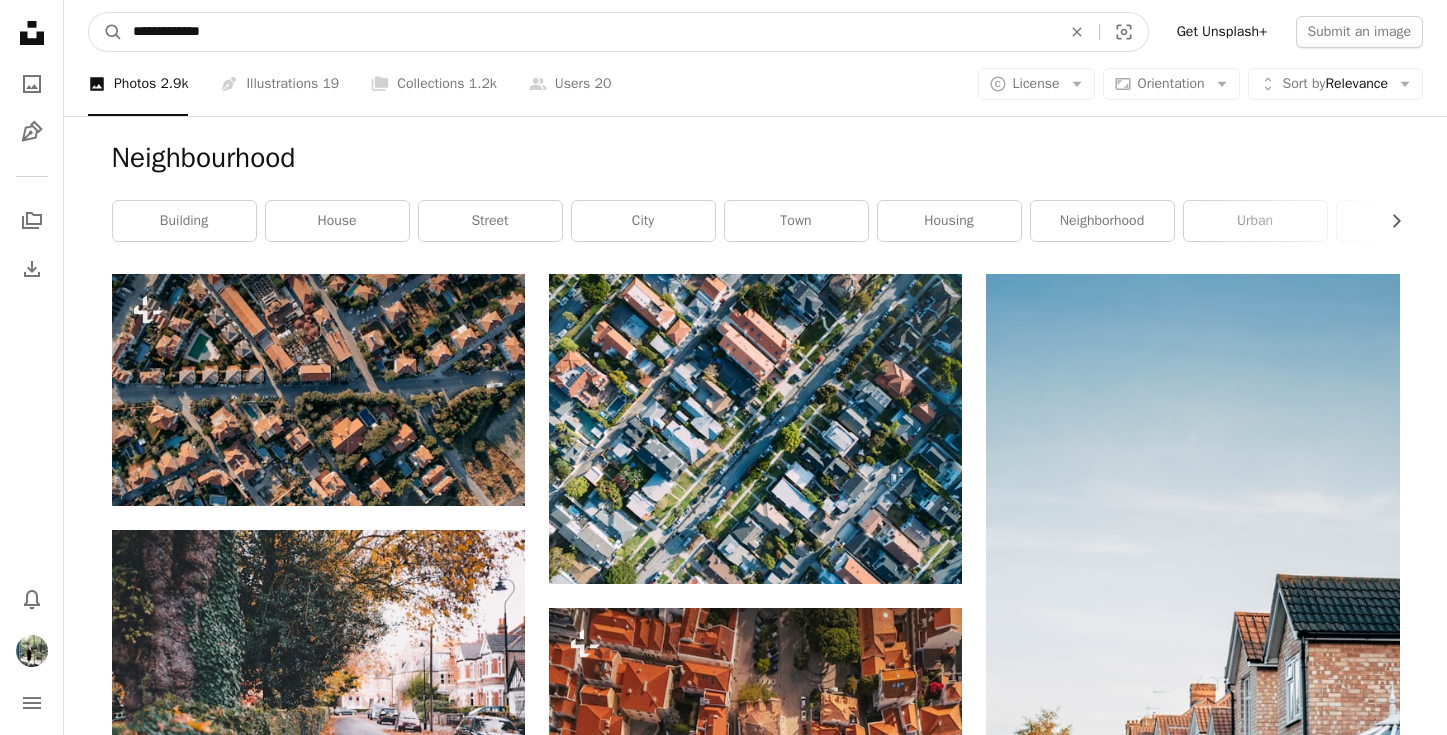 drag, startPoint x: 266, startPoint y: 44, endPoint x: 61, endPoint y: 26, distance: 205.78873 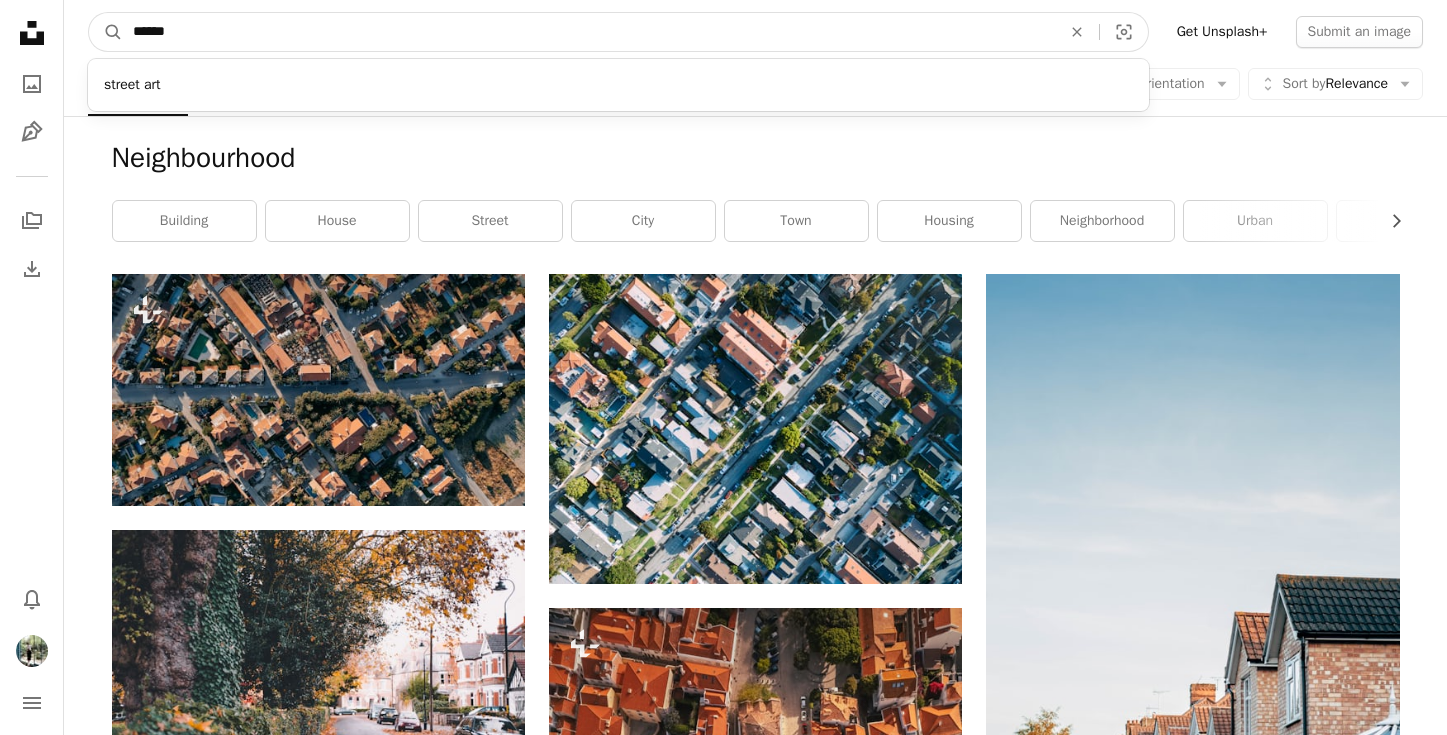 type on "******" 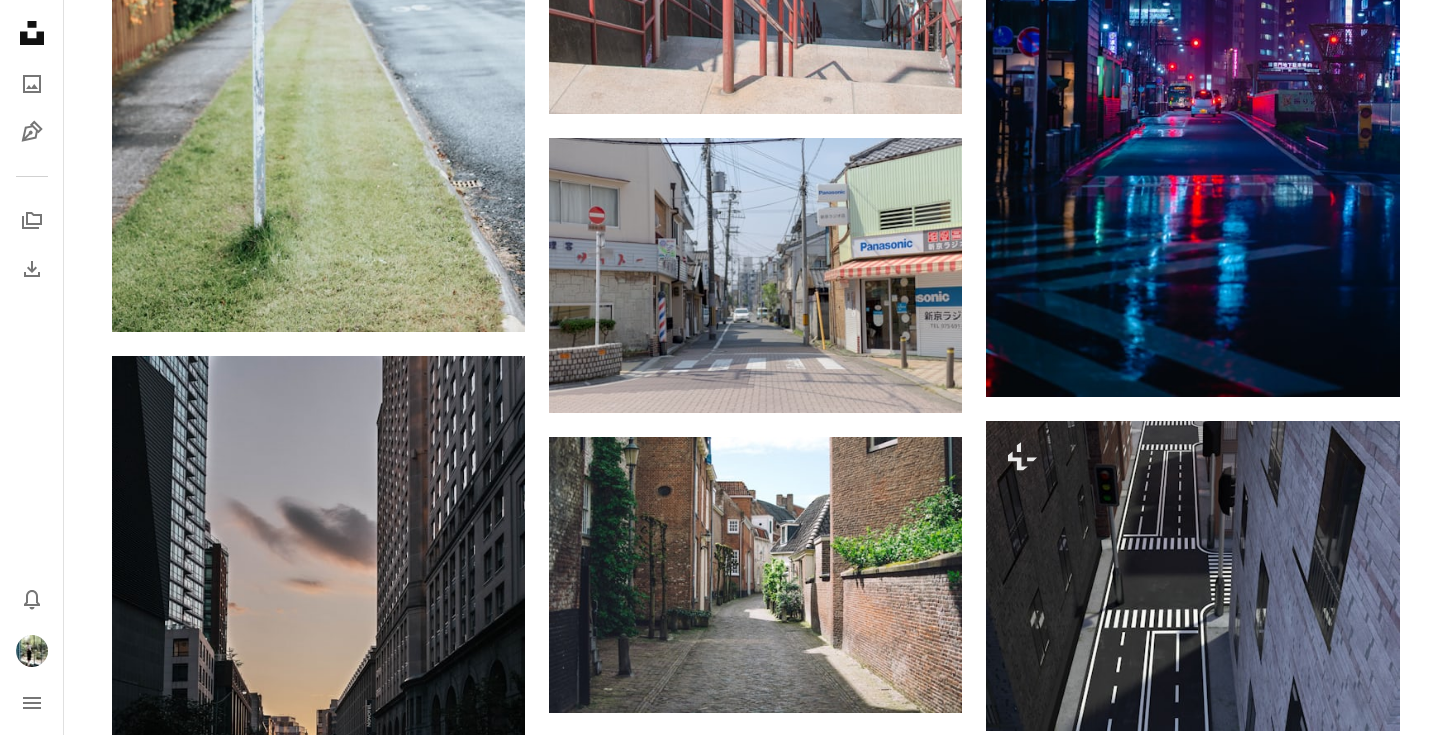 scroll, scrollTop: 15967, scrollLeft: 0, axis: vertical 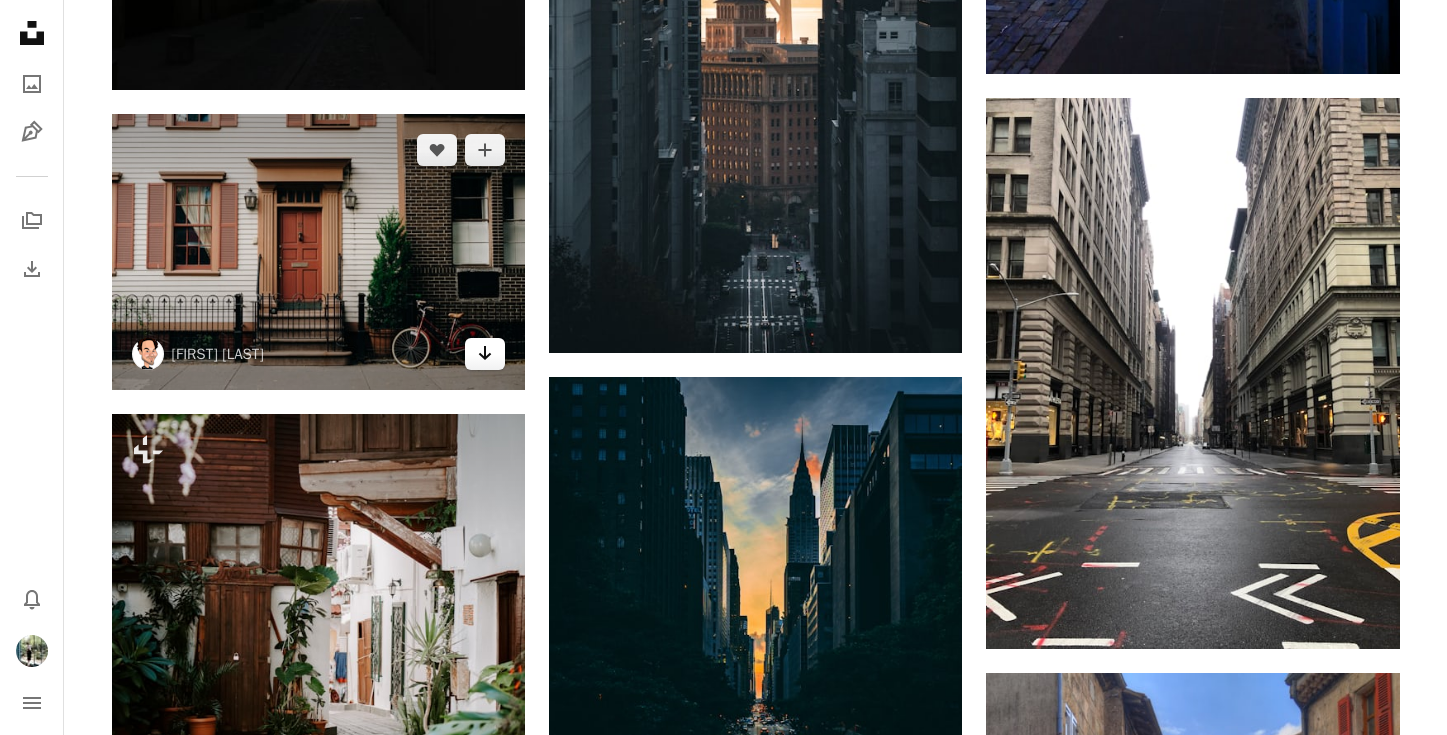 click on "Arrow pointing down" 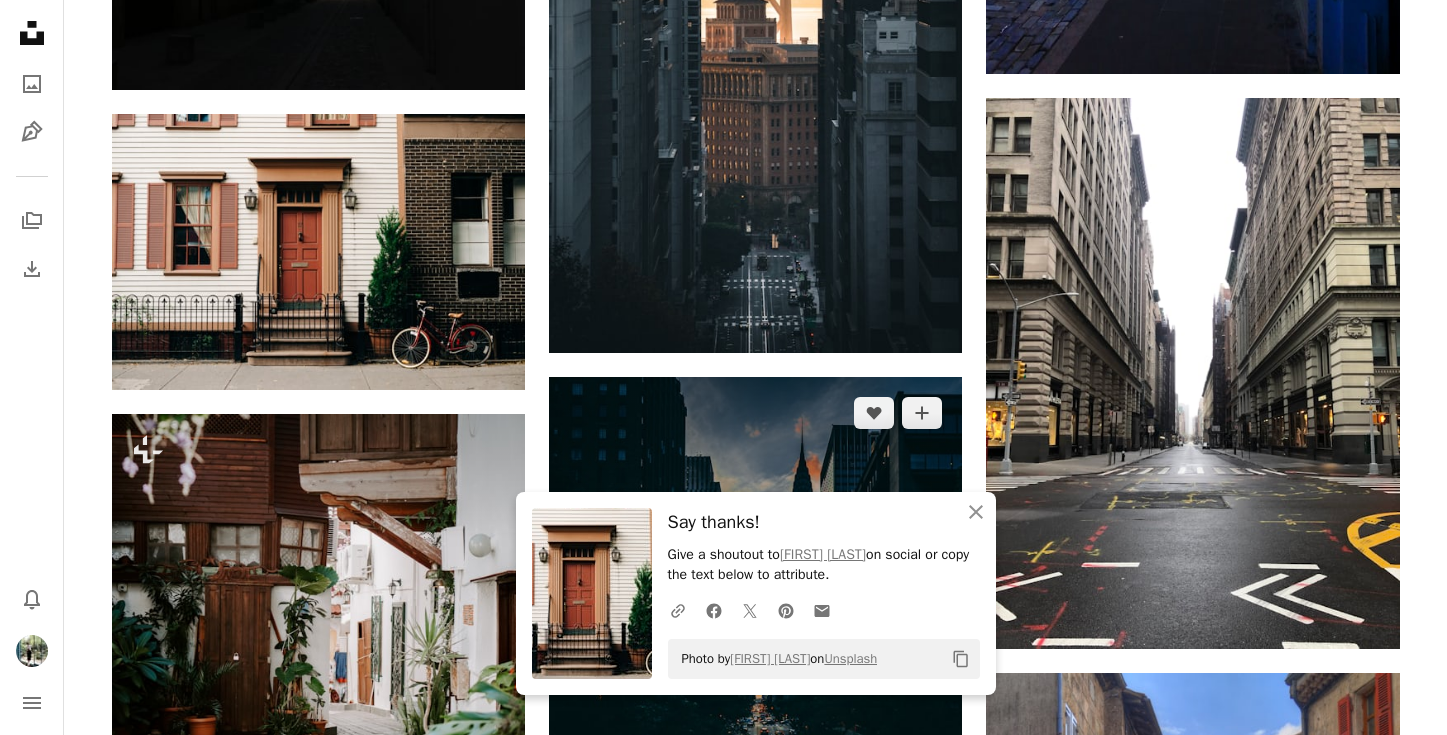 click on "[FIRST] [LAST]" at bounding box center [756, -5701] 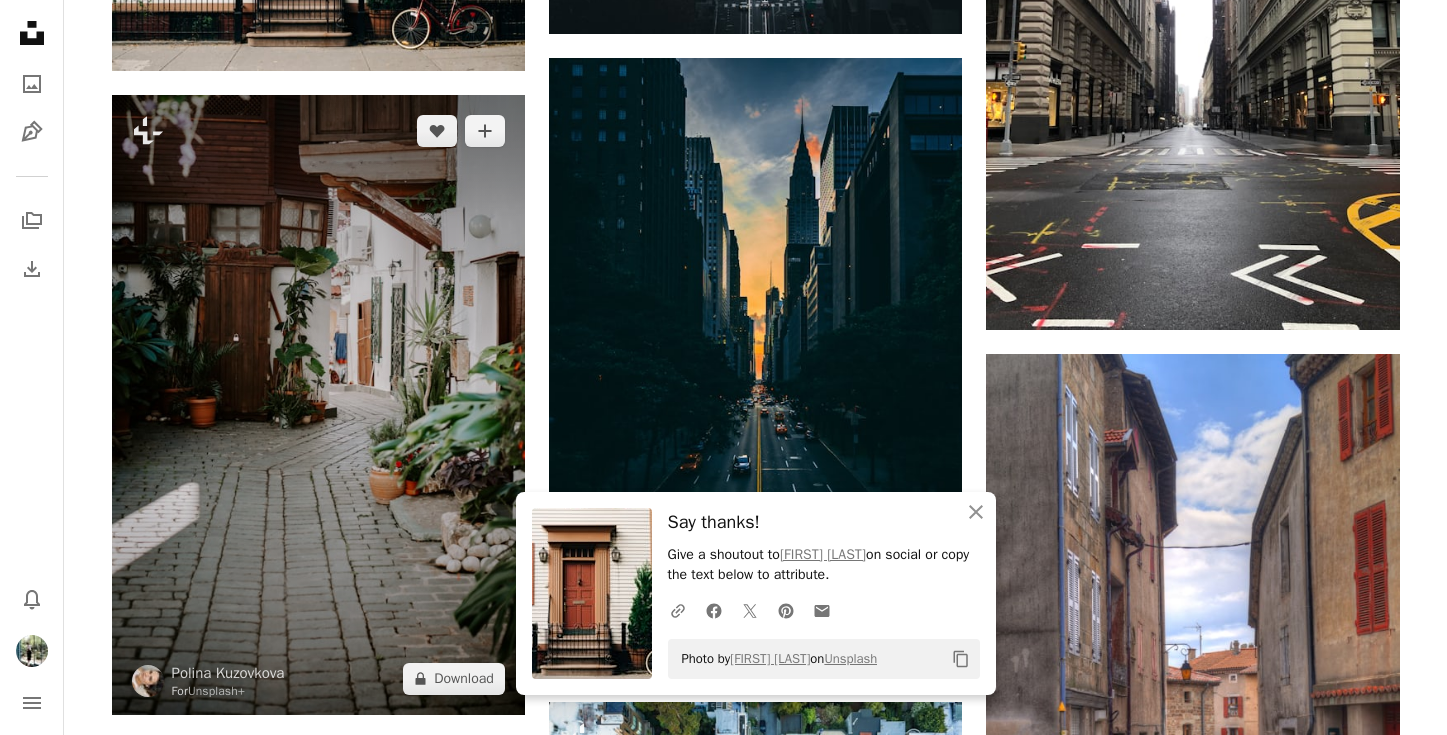 scroll, scrollTop: 16388, scrollLeft: 0, axis: vertical 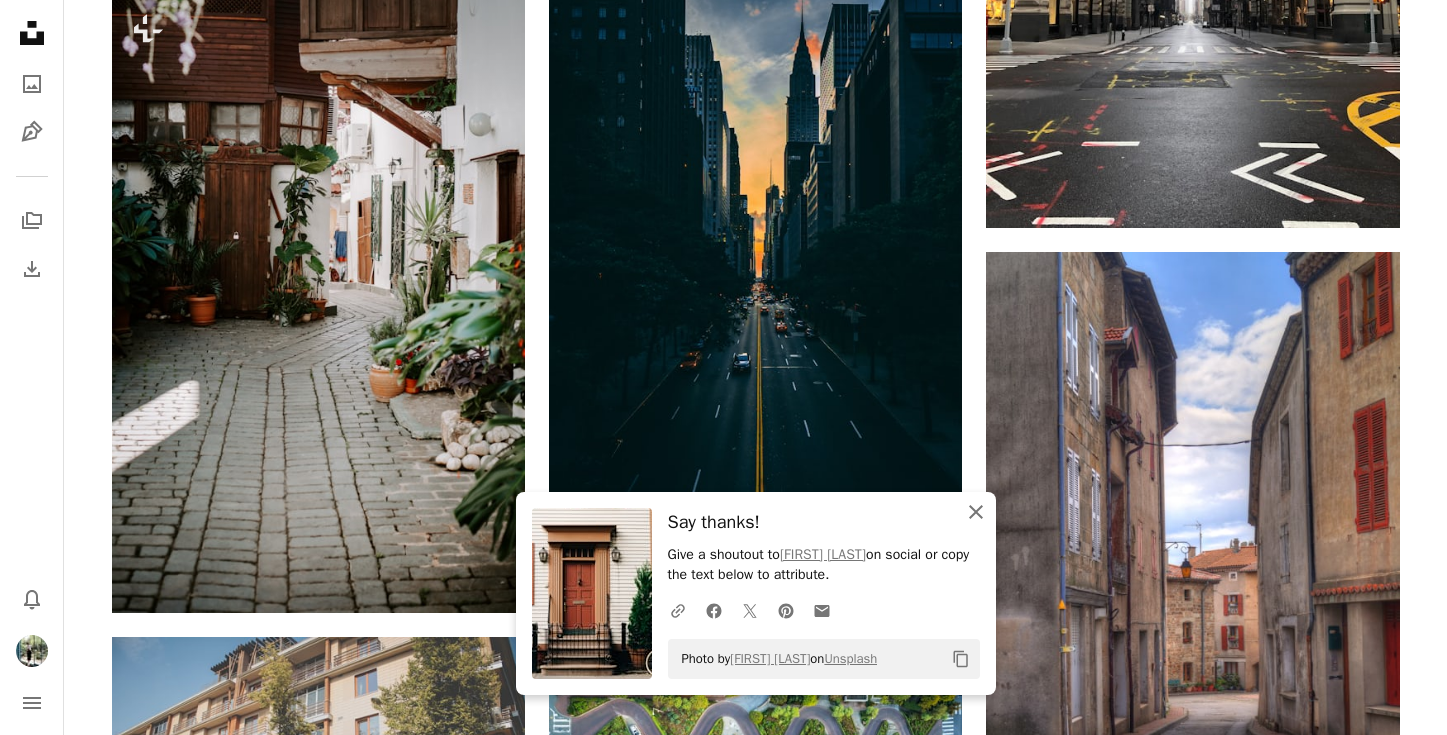 click on "An X shape" 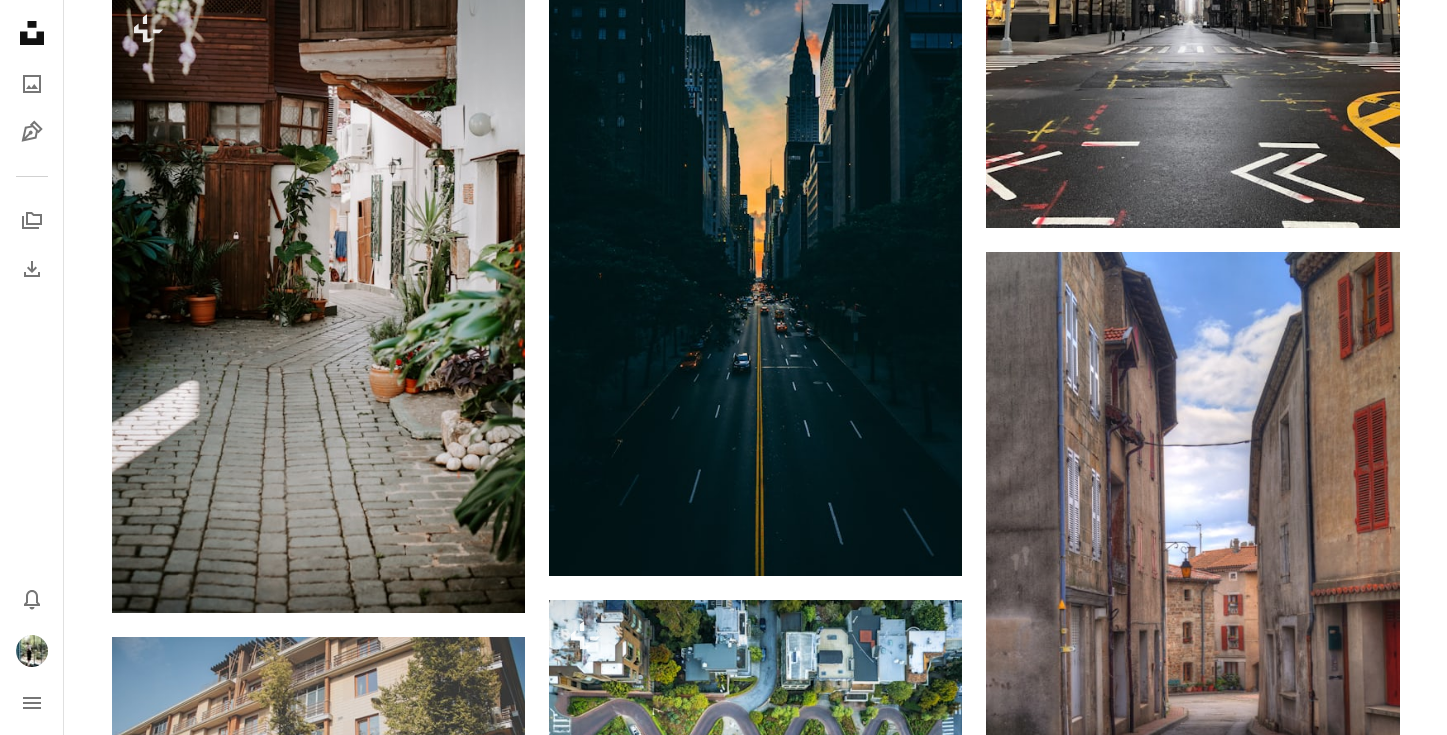 click on "[FIRST] [LAST]" at bounding box center (756, -6122) 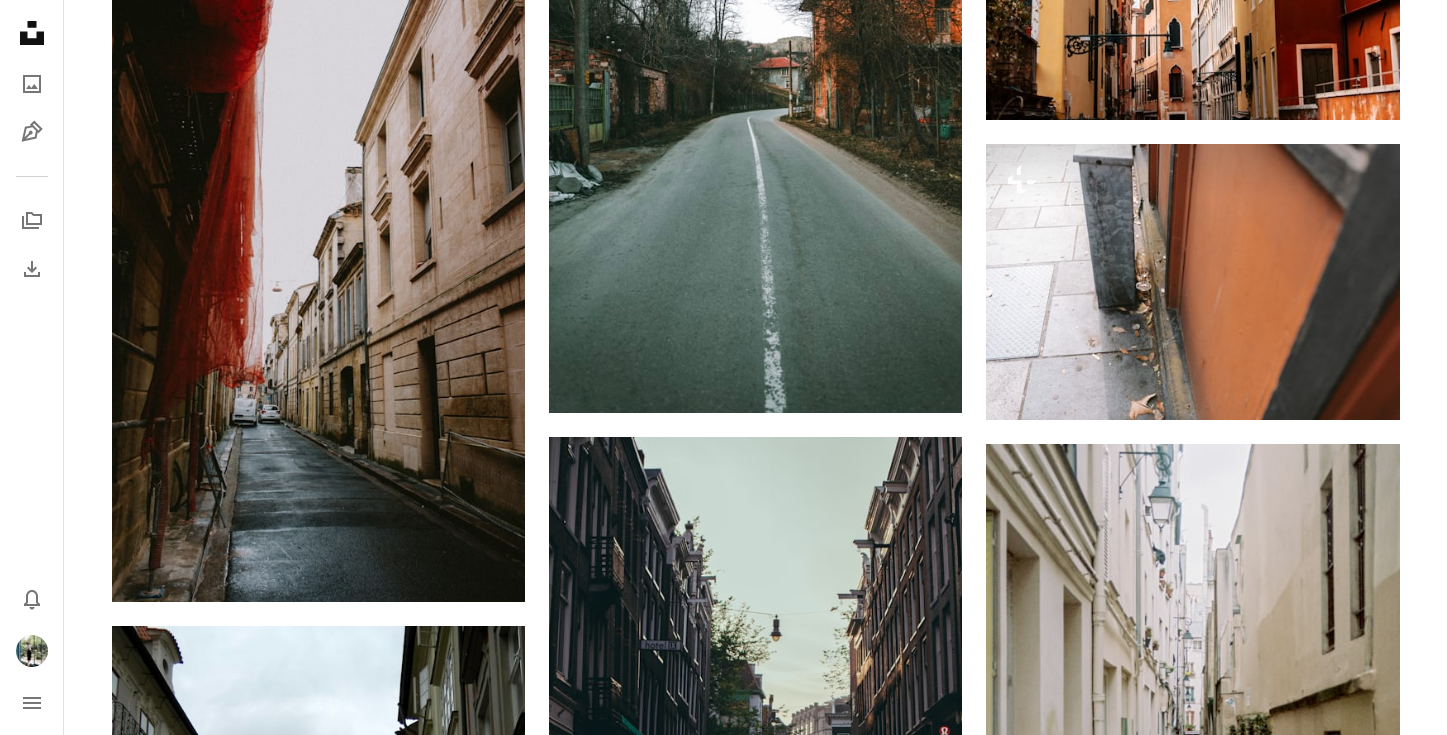 scroll, scrollTop: 77492, scrollLeft: 0, axis: vertical 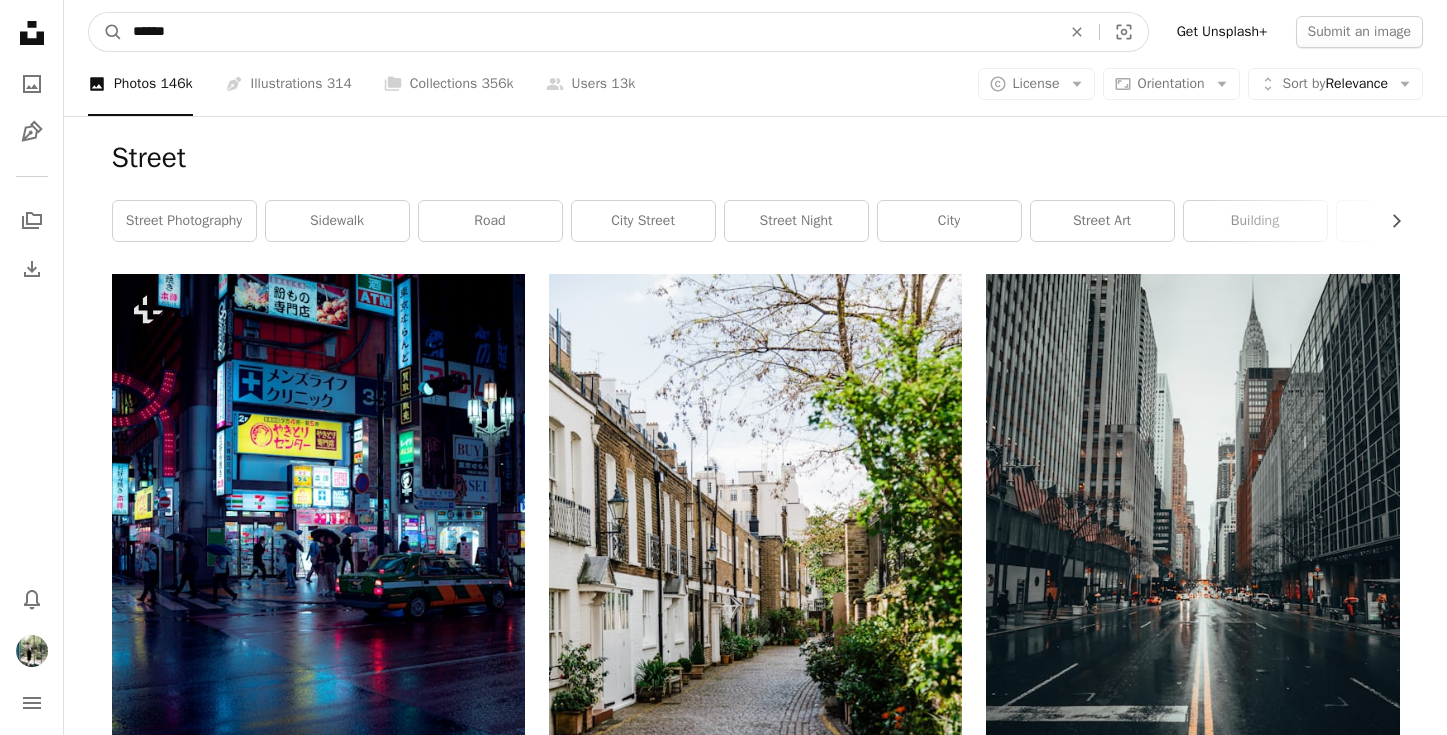 drag, startPoint x: 214, startPoint y: 12, endPoint x: -4, endPoint y: 26, distance: 218.44908 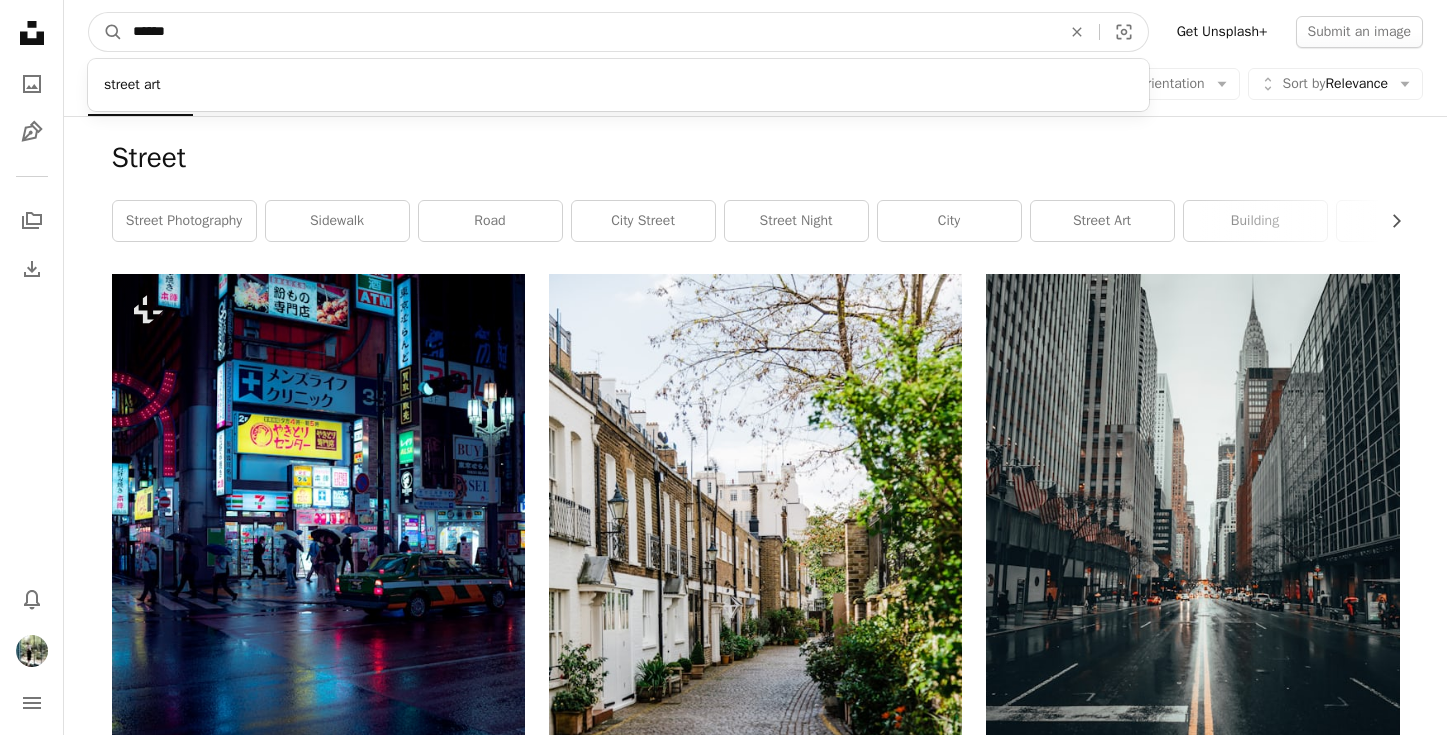 drag, startPoint x: 190, startPoint y: 26, endPoint x: -4, endPoint y: 6, distance: 195.0282 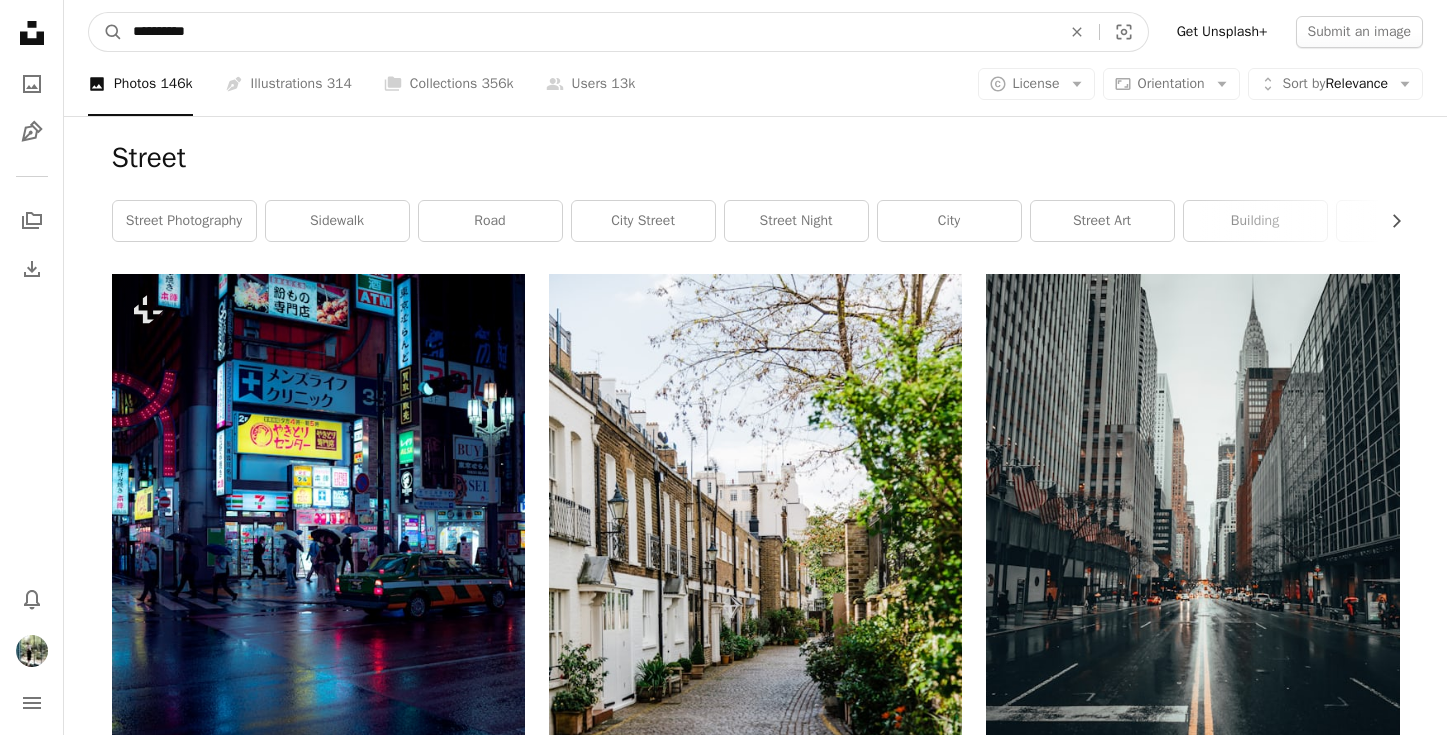 type on "**********" 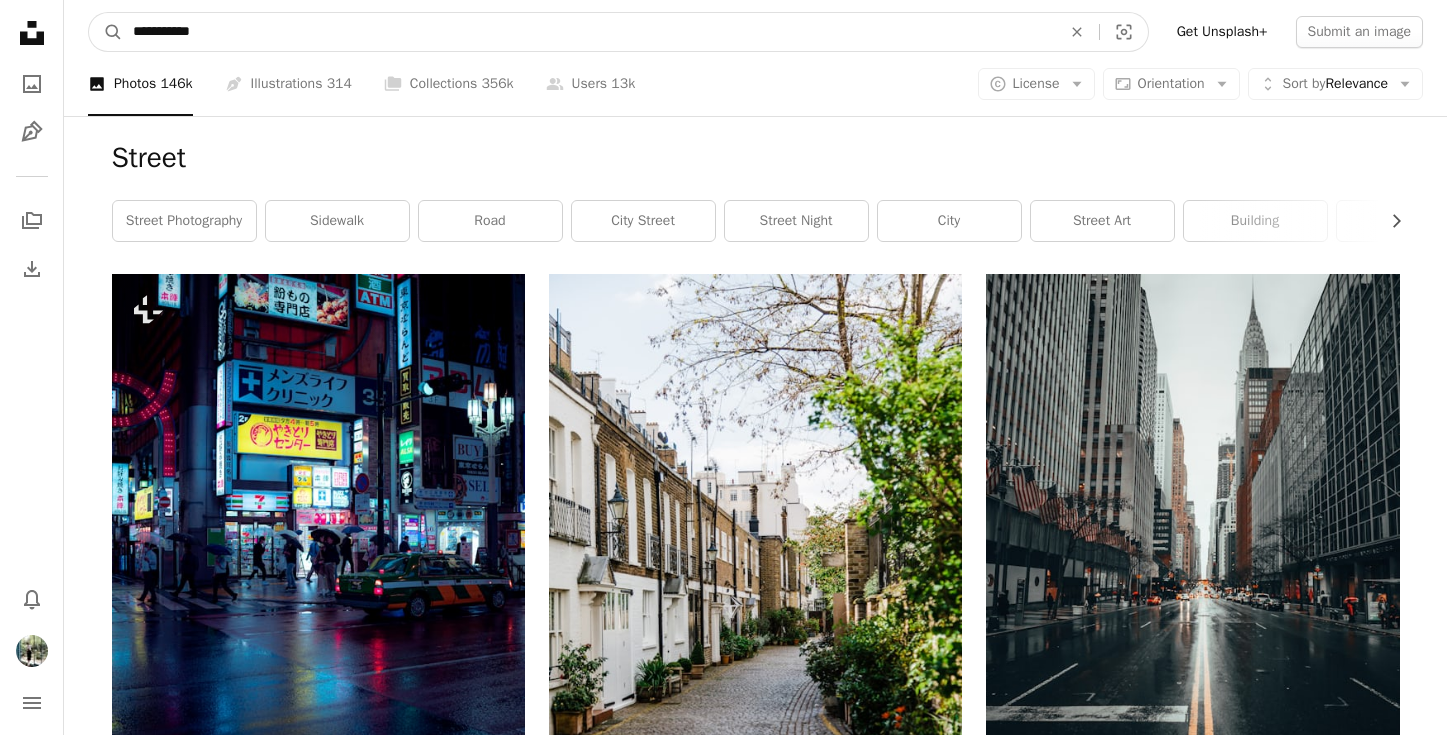 click on "A magnifying glass" at bounding box center [106, 32] 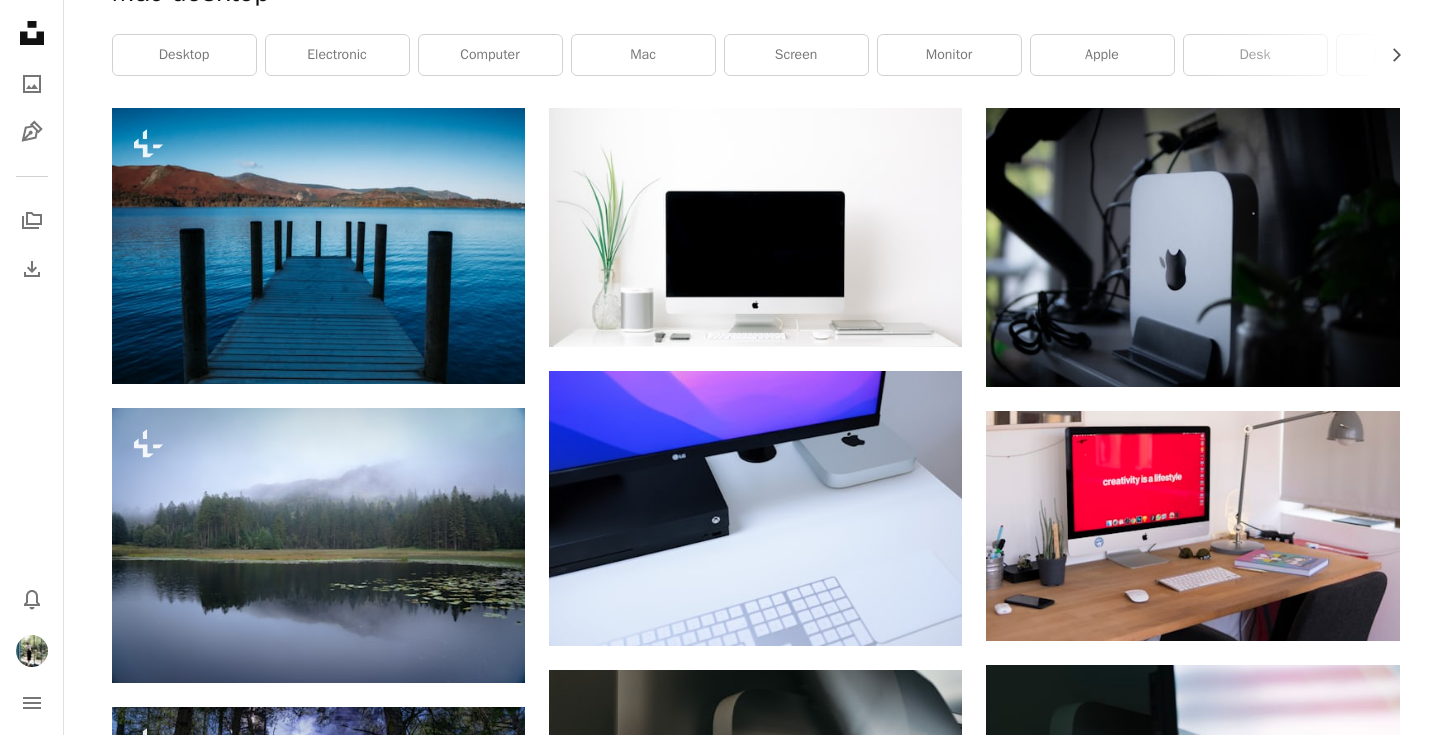 scroll, scrollTop: 0, scrollLeft: 0, axis: both 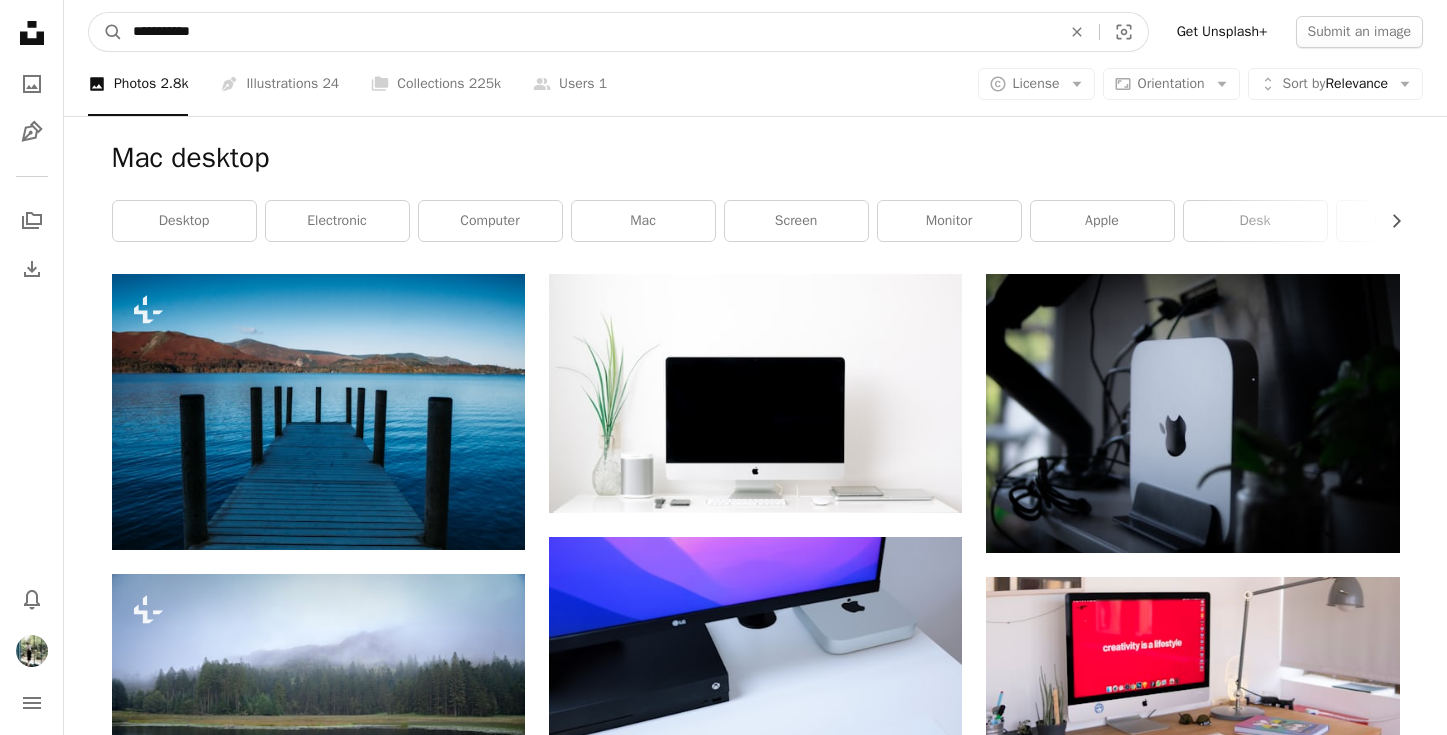 click on "**********" at bounding box center (589, 32) 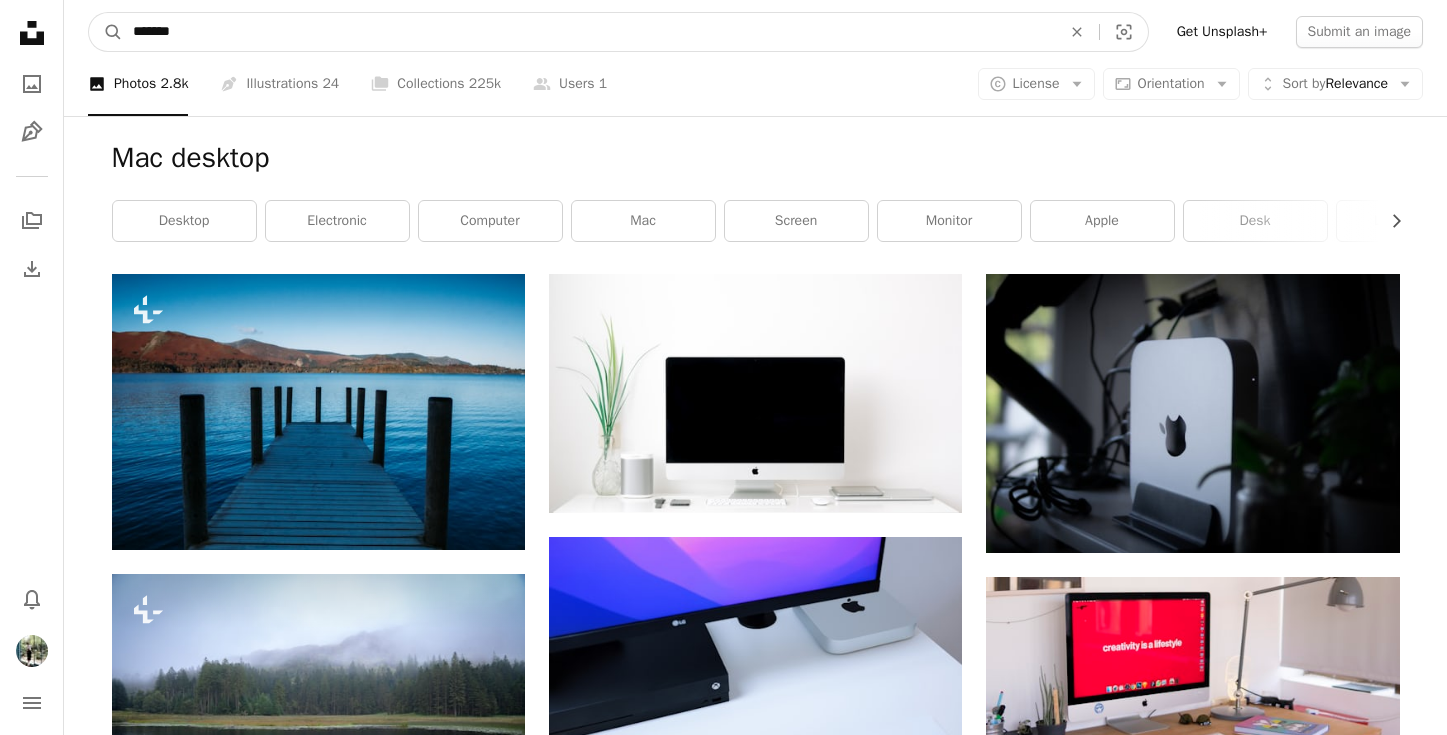 click on "A magnifying glass" at bounding box center [106, 32] 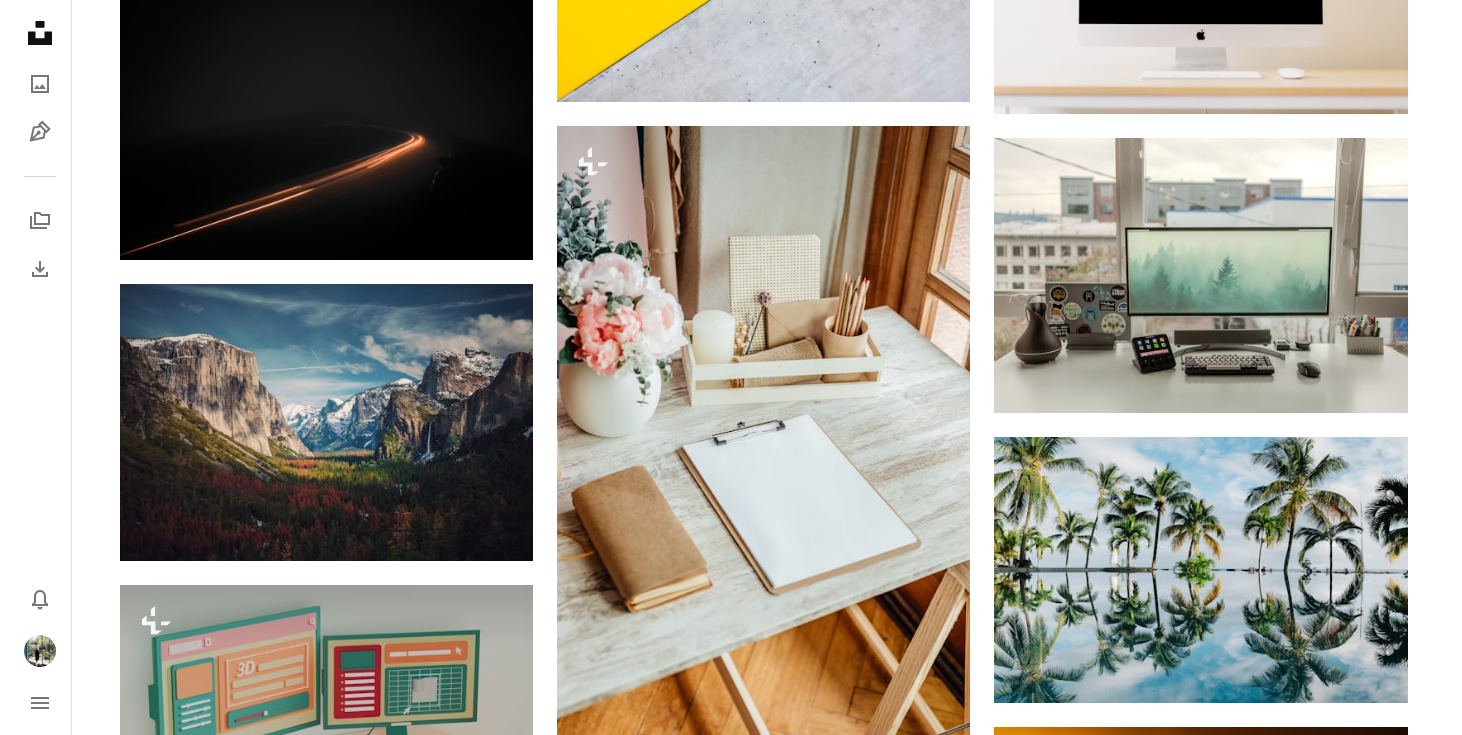 scroll, scrollTop: 13477, scrollLeft: 0, axis: vertical 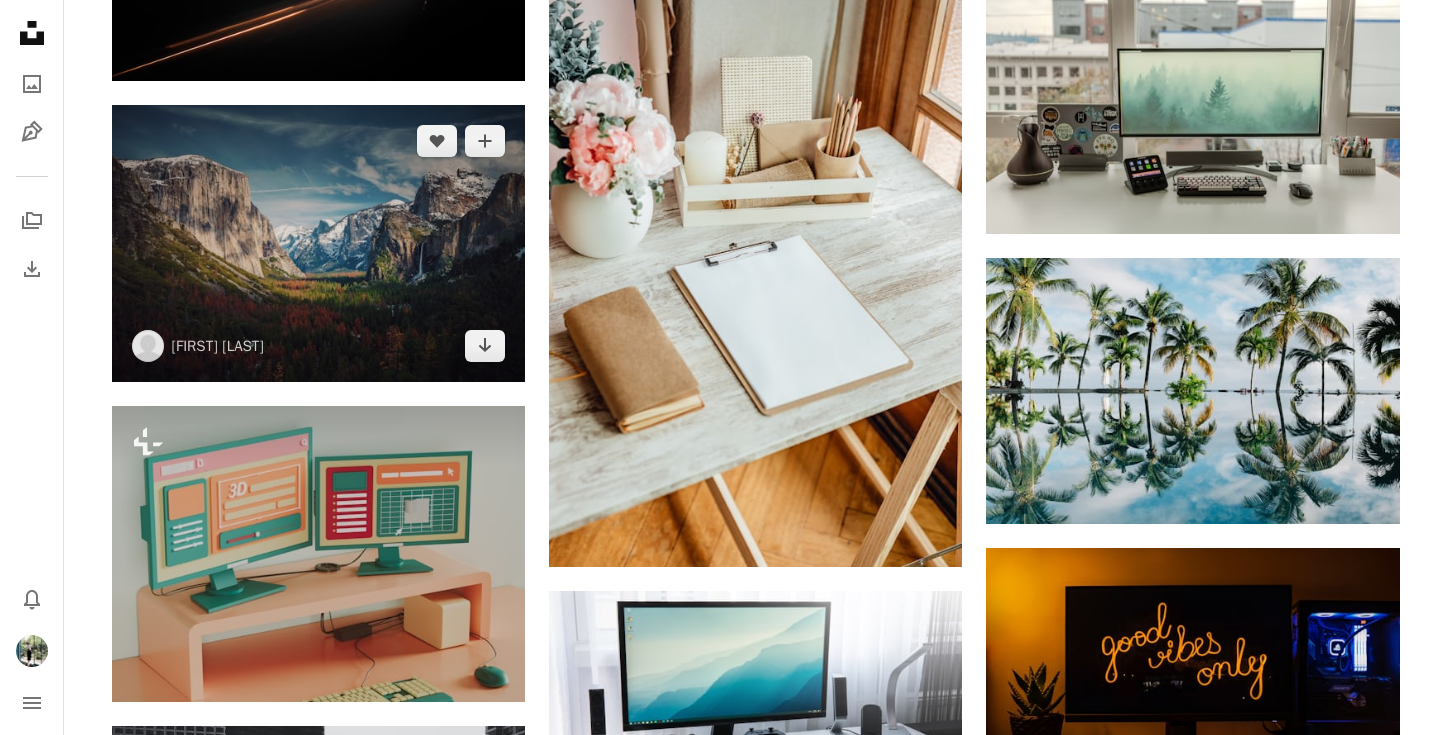 click at bounding box center (318, 243) 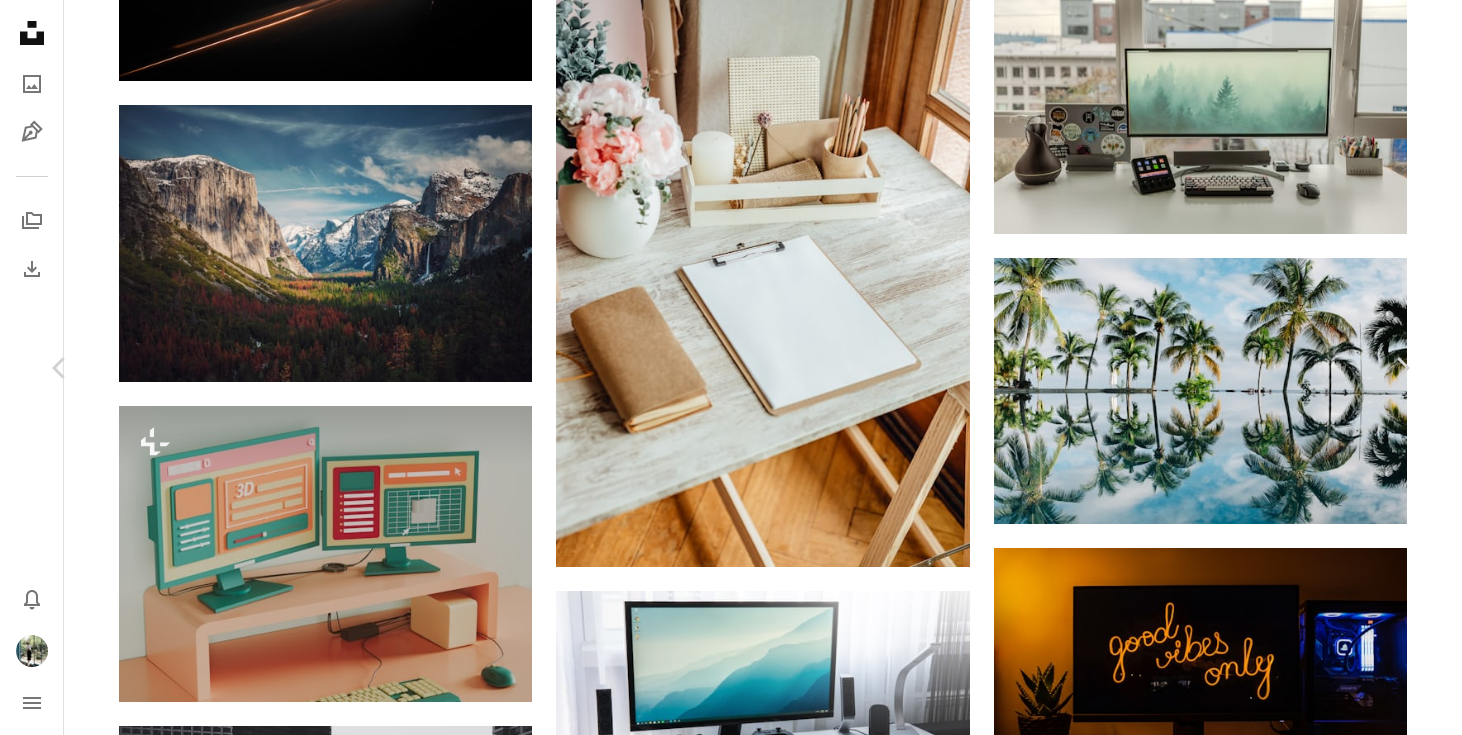 click on "Download" at bounding box center (1227, 3834) 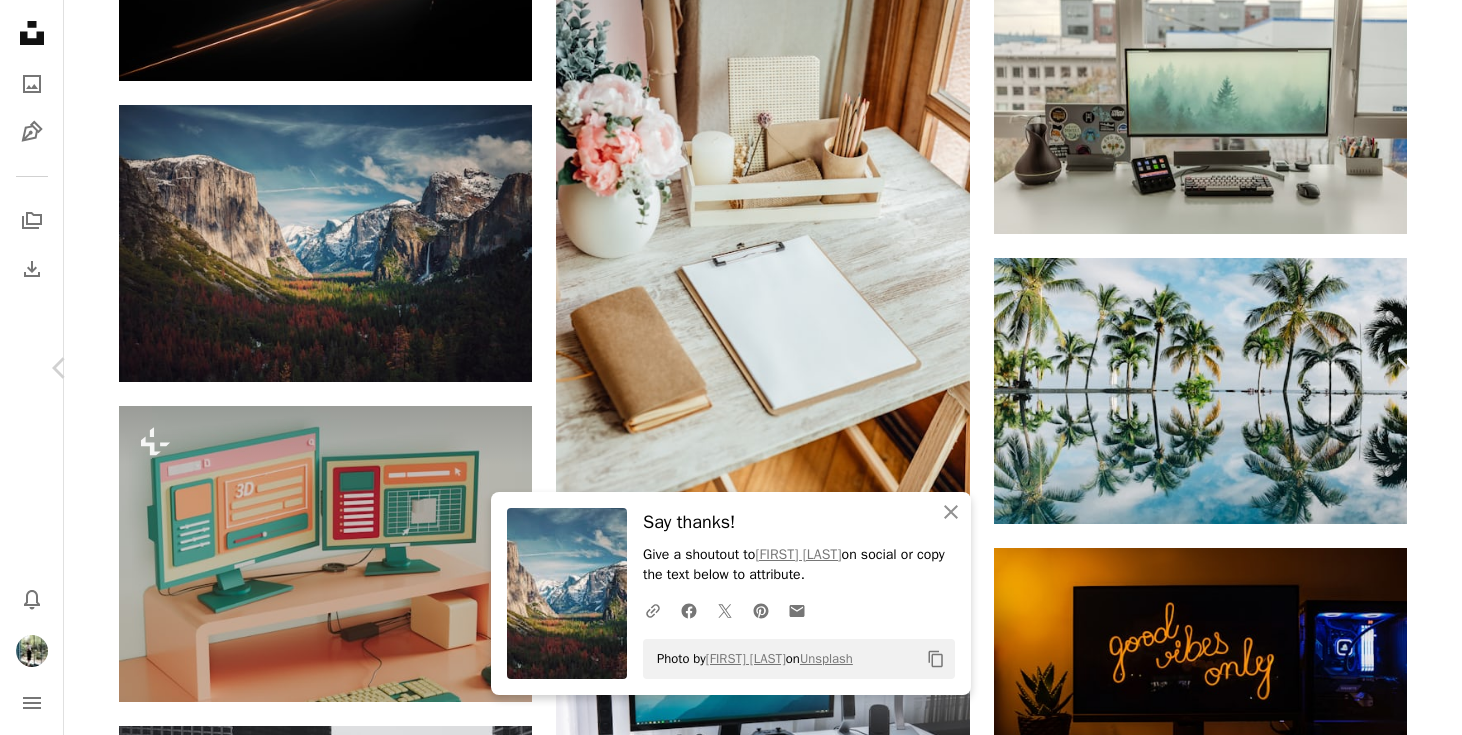 scroll, scrollTop: 1352, scrollLeft: 0, axis: vertical 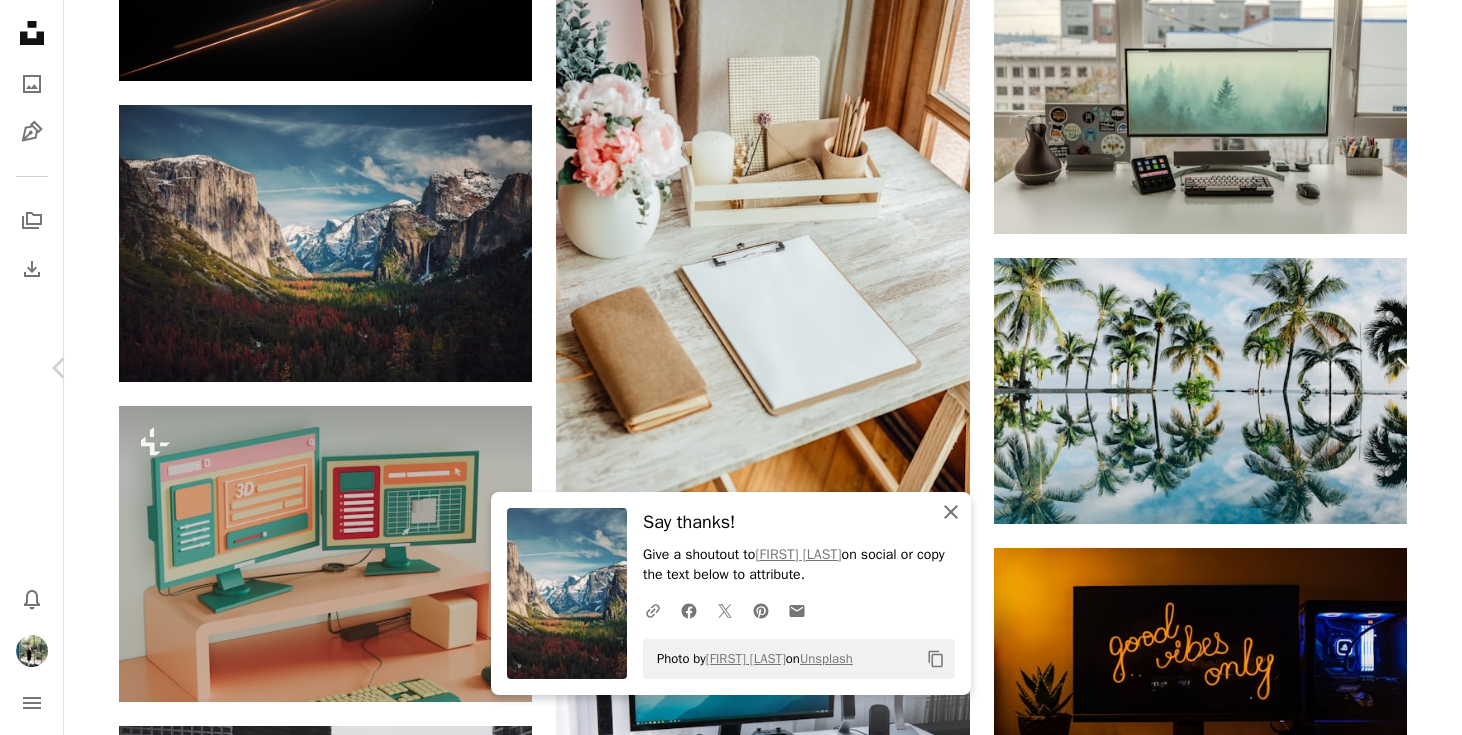 click on "An X shape" 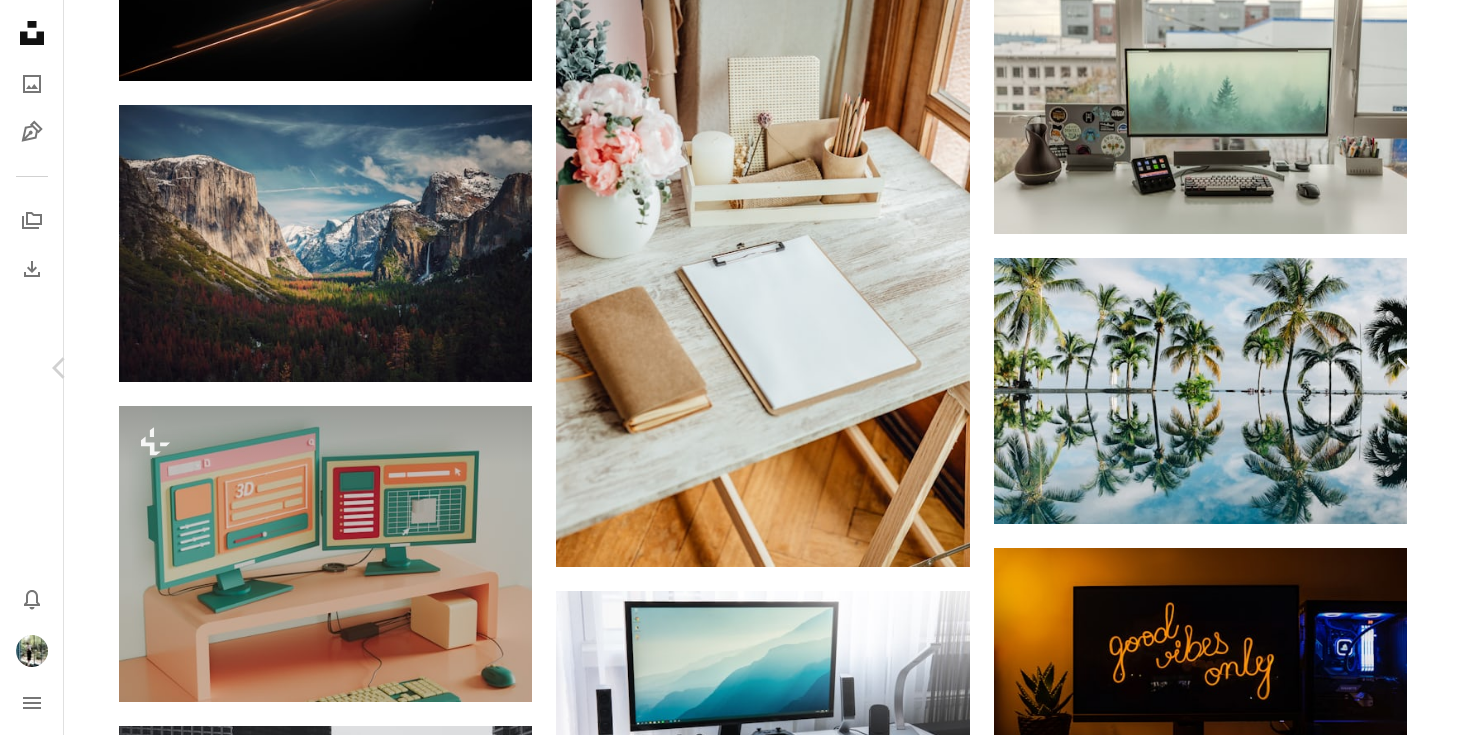 click on "[FIRST] [LAST]" at bounding box center (723, 5328) 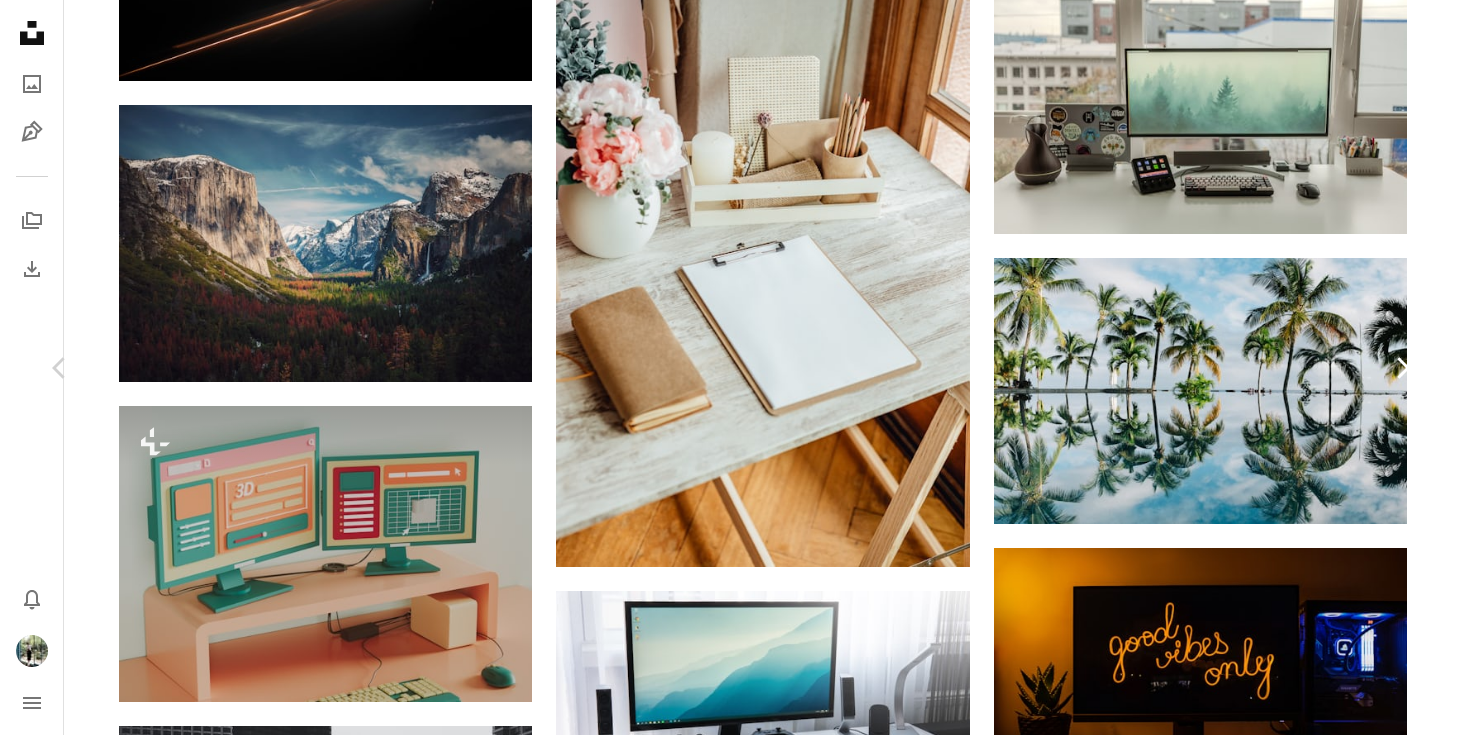 click on "Chevron right" at bounding box center [1402, 368] 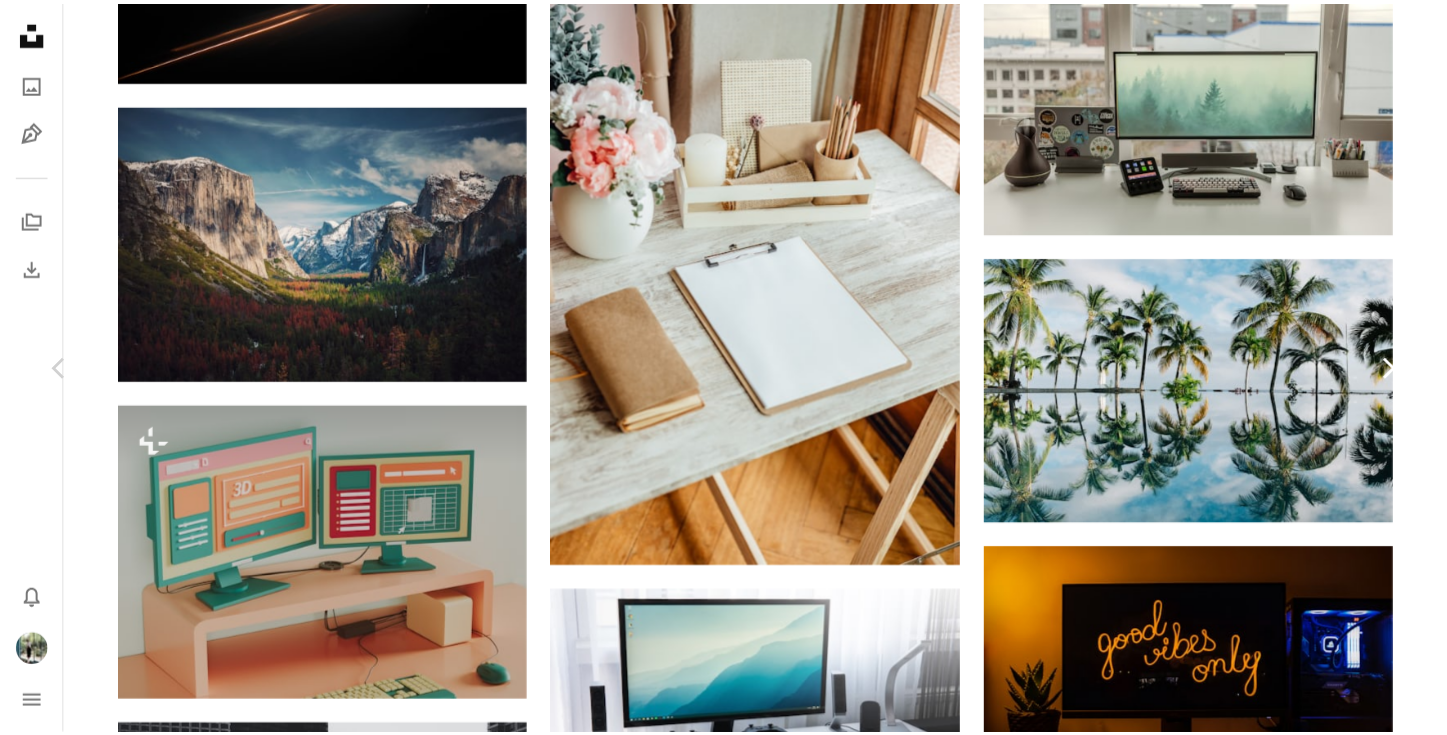 scroll, scrollTop: 0, scrollLeft: 0, axis: both 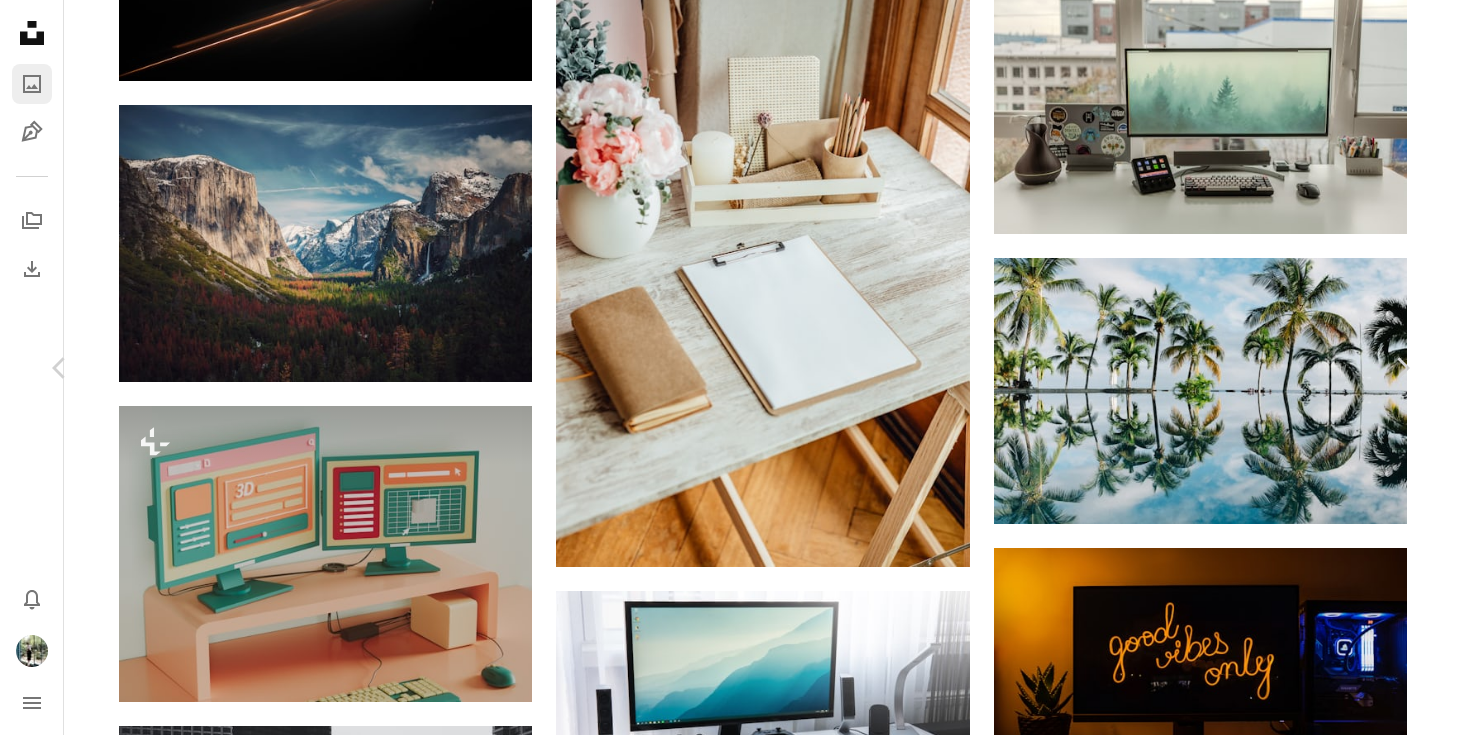 click on "[FIRST] [LAST]" at bounding box center (731, 4154) 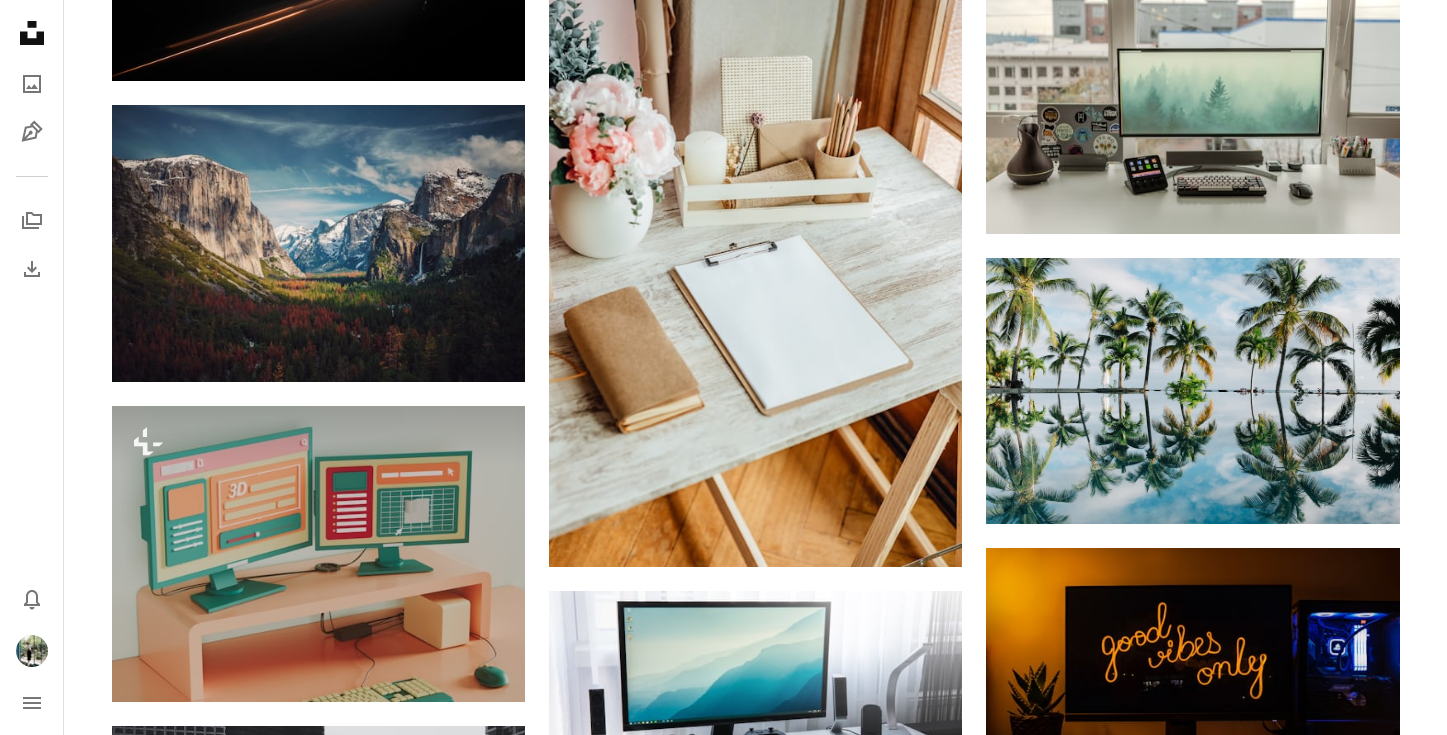click on "[FIRST] [LAST]" at bounding box center [756, -4708] 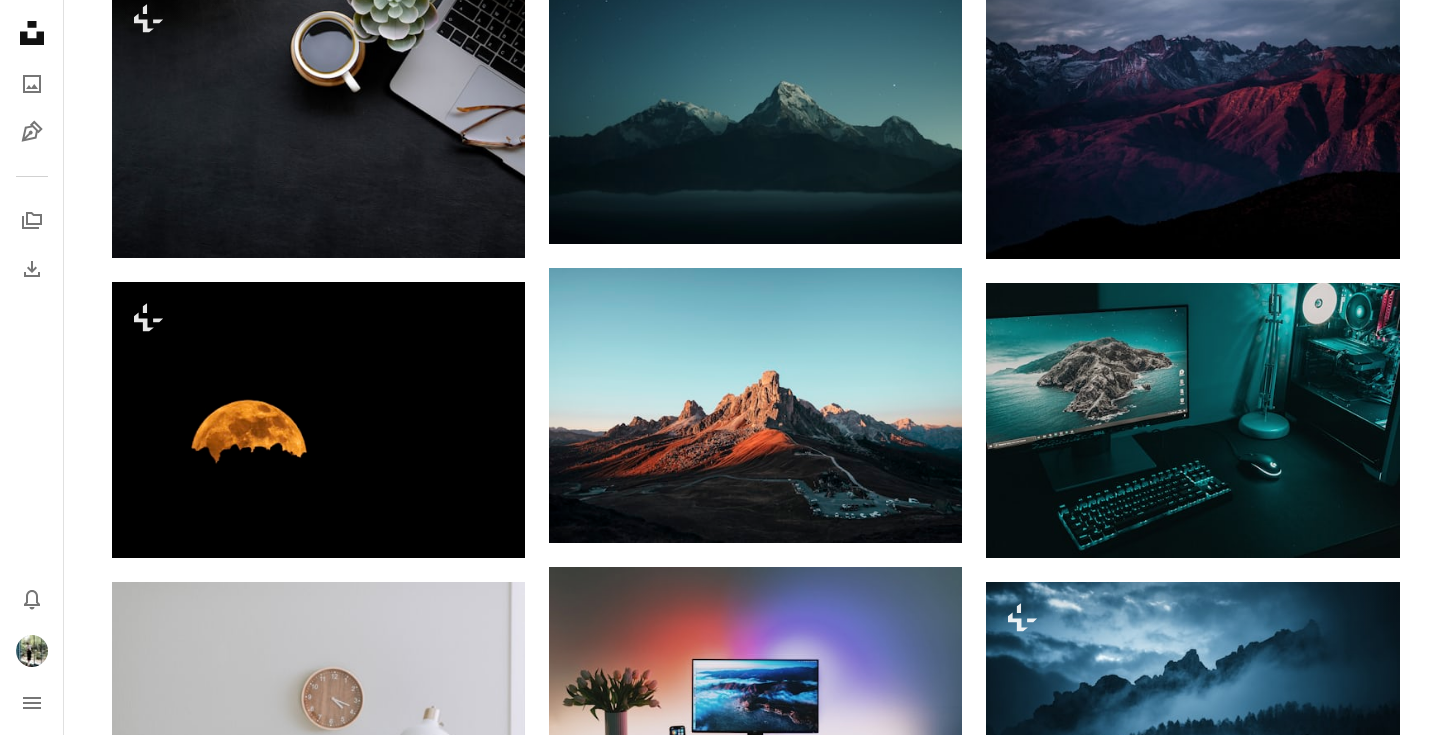 scroll, scrollTop: 278, scrollLeft: 0, axis: vertical 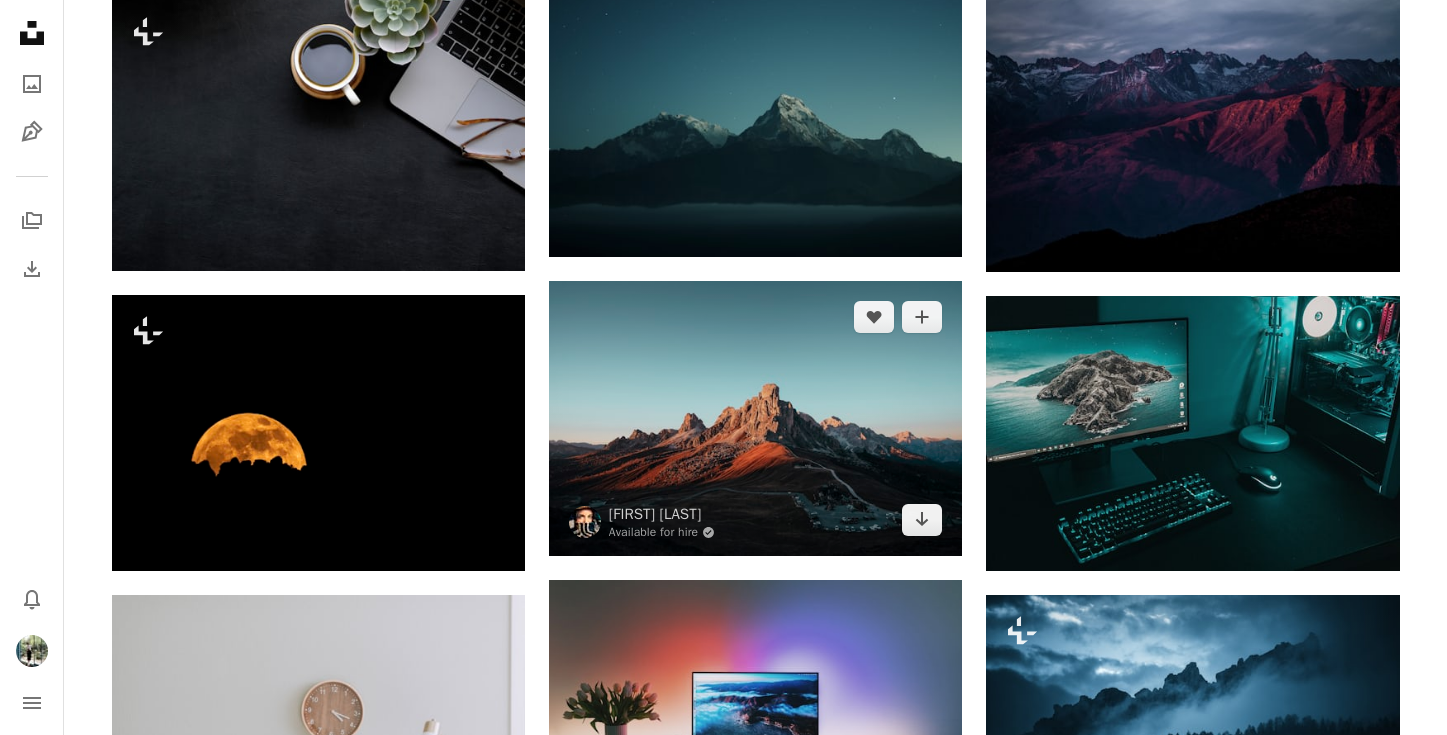 click at bounding box center [755, 418] 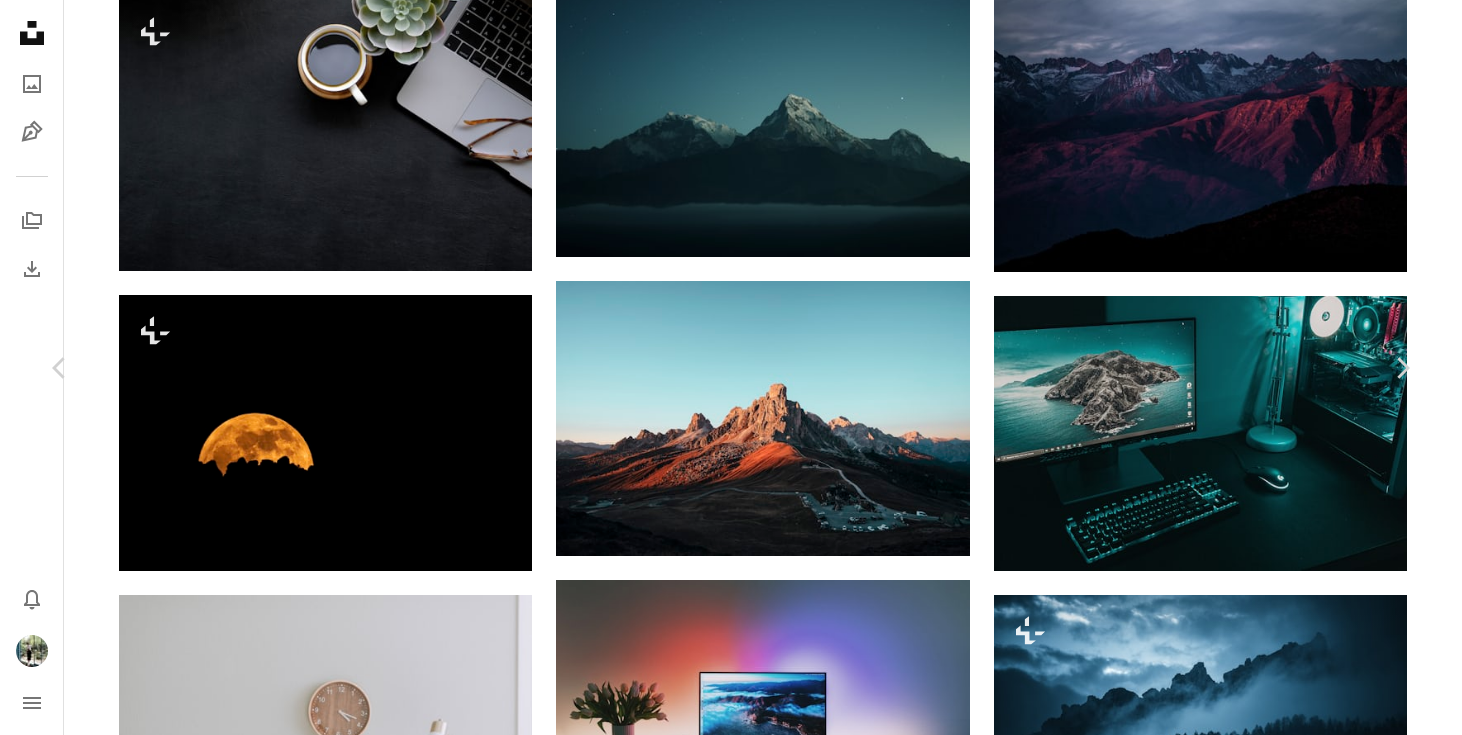 click on "[FIRST] [LAST]" at bounding box center [731, 19758] 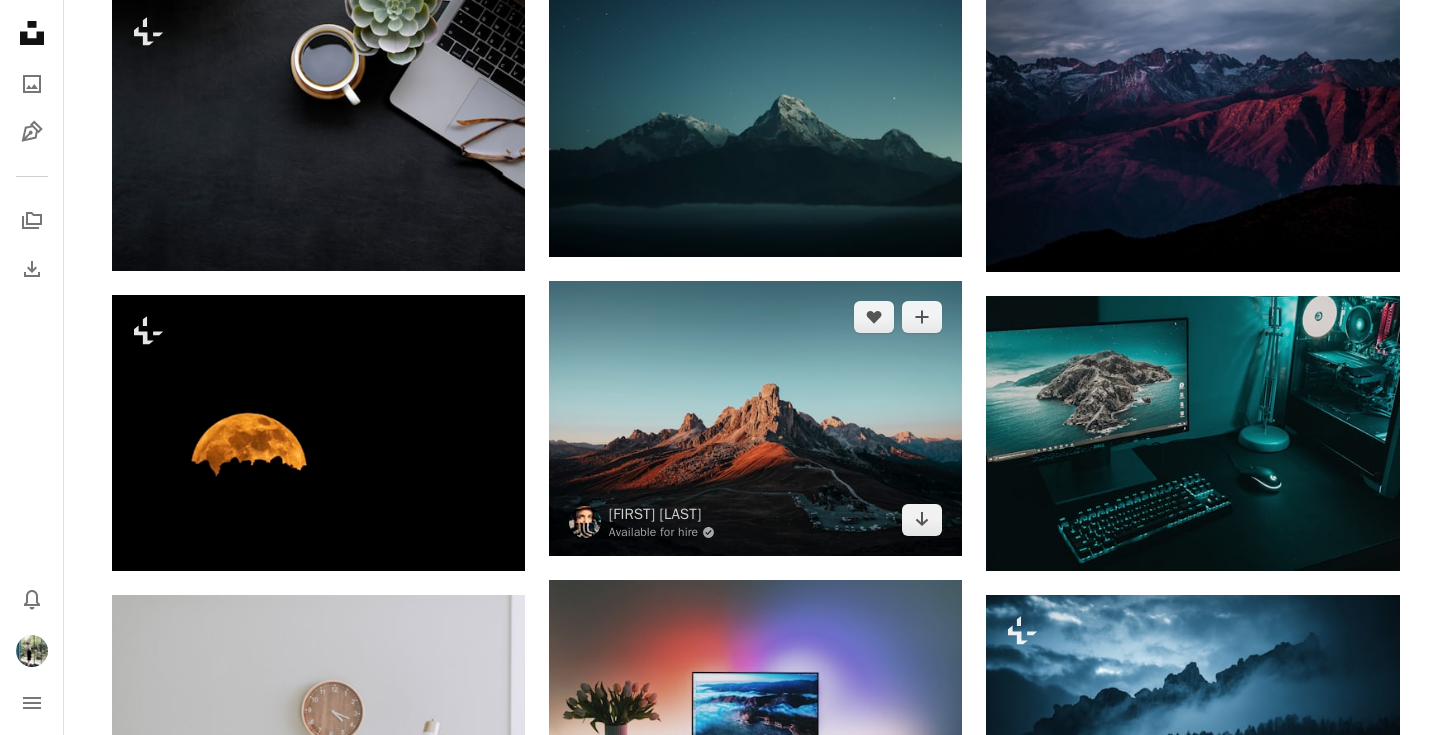 click at bounding box center [755, 418] 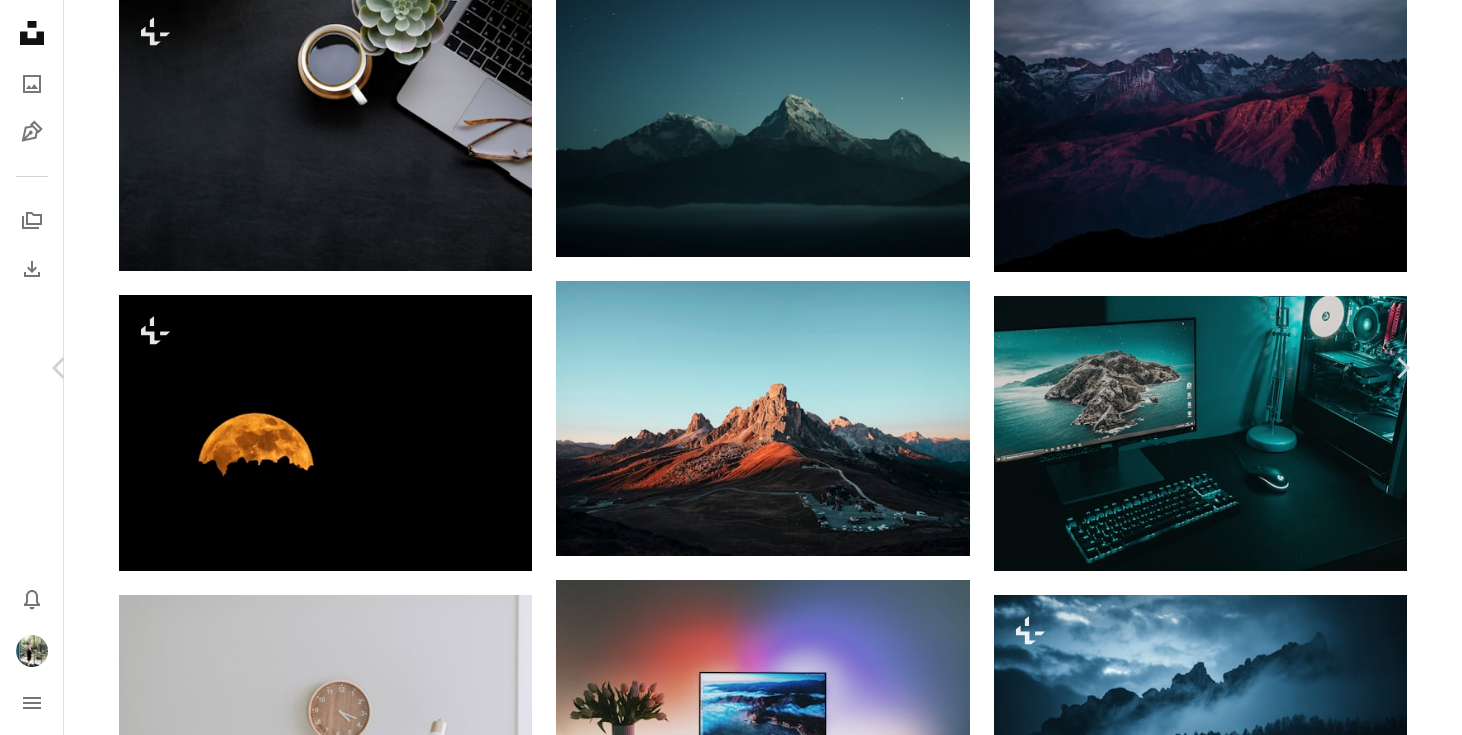 click on "[FIRST] [LAST]" at bounding box center [731, 19758] 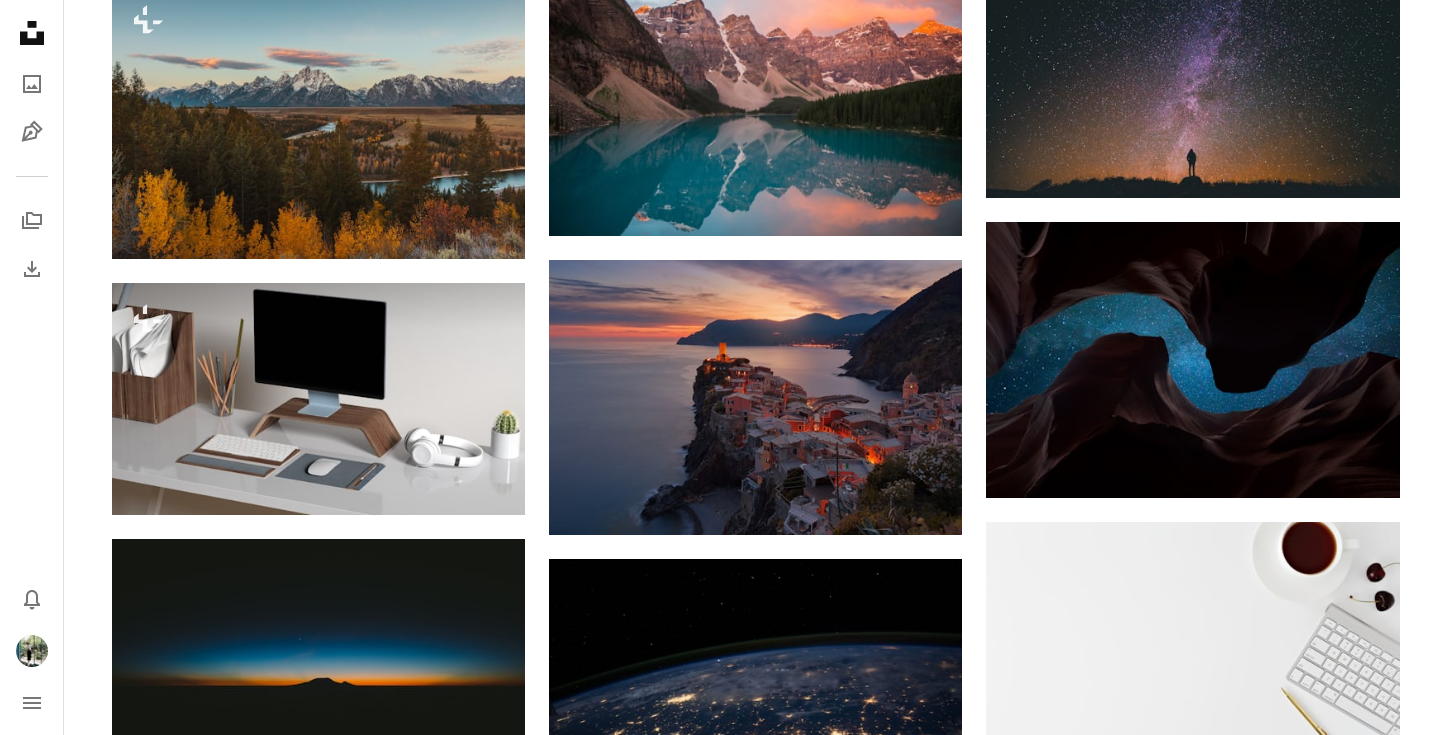 scroll, scrollTop: 1679, scrollLeft: 0, axis: vertical 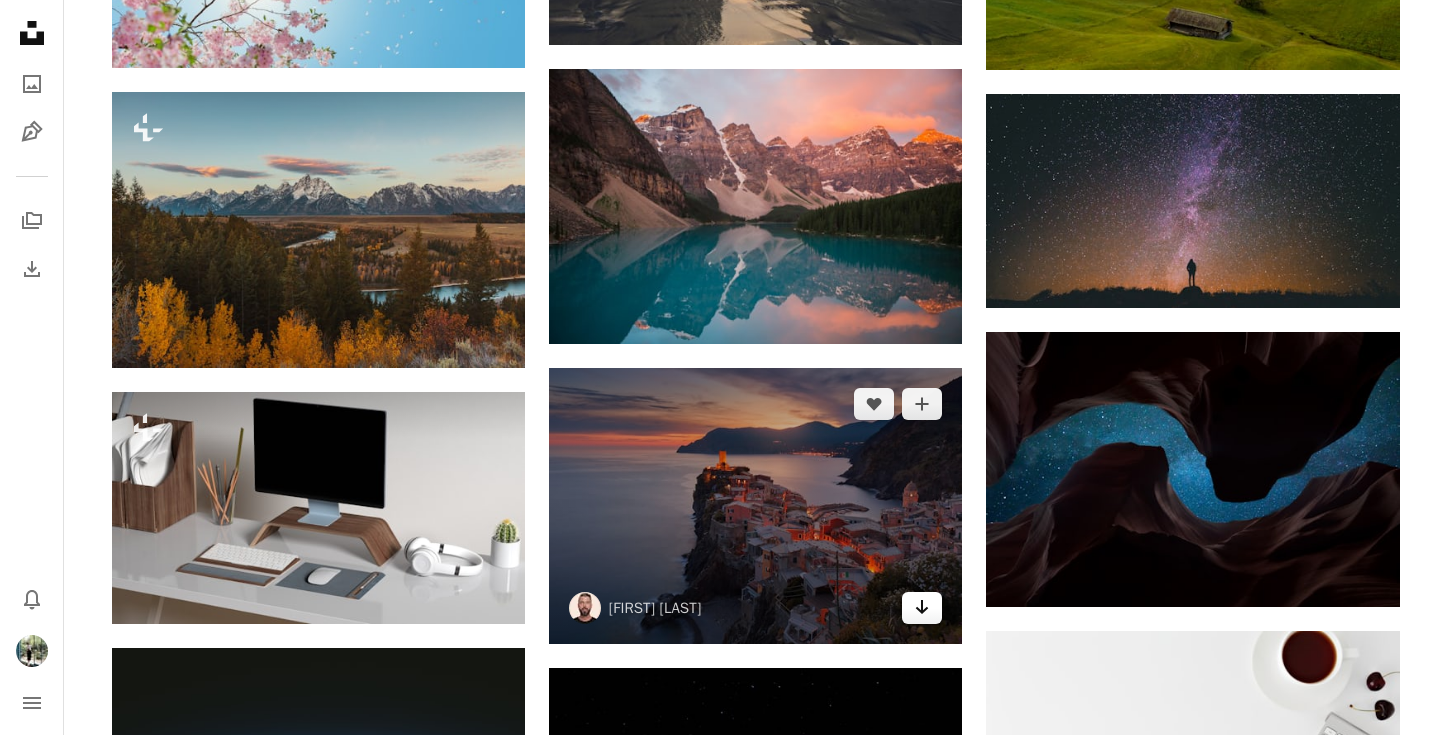 click on "Arrow pointing down" at bounding box center (922, 608) 